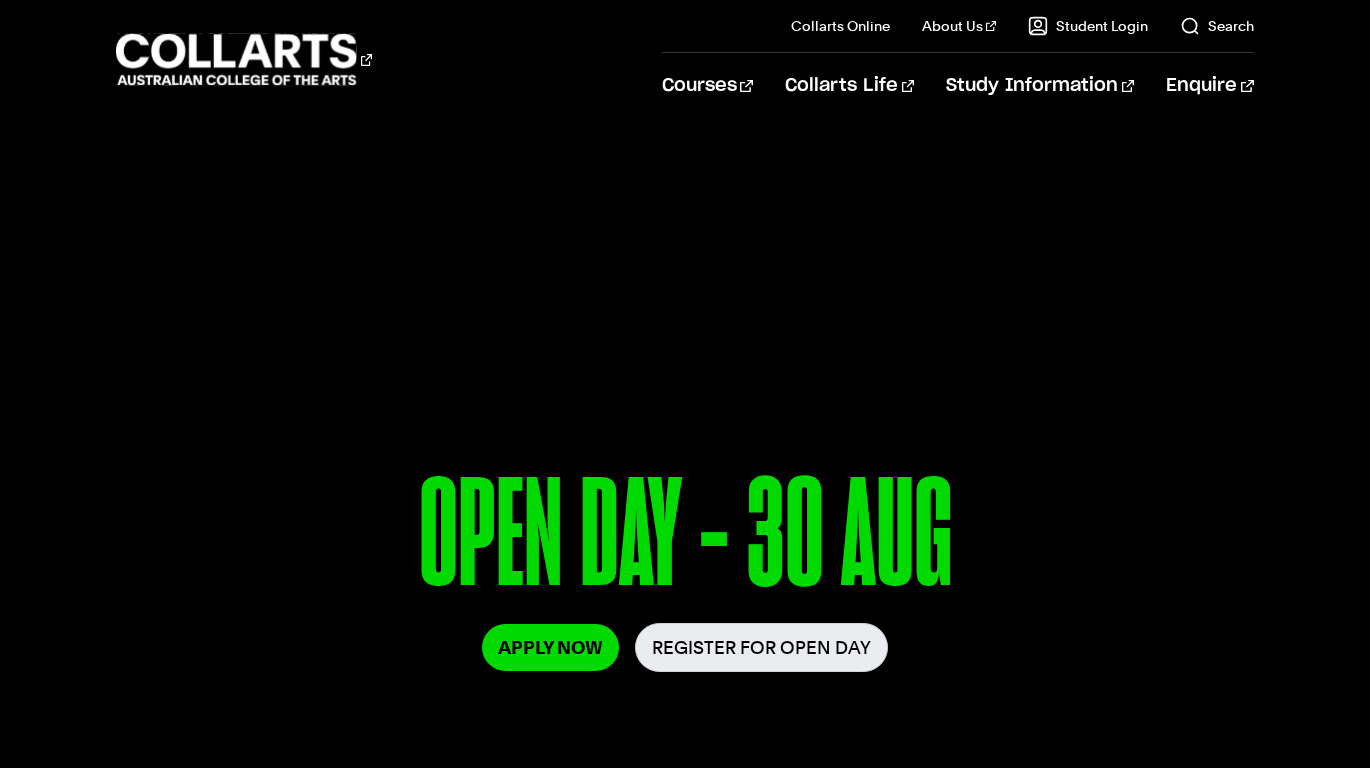 scroll, scrollTop: 0, scrollLeft: 0, axis: both 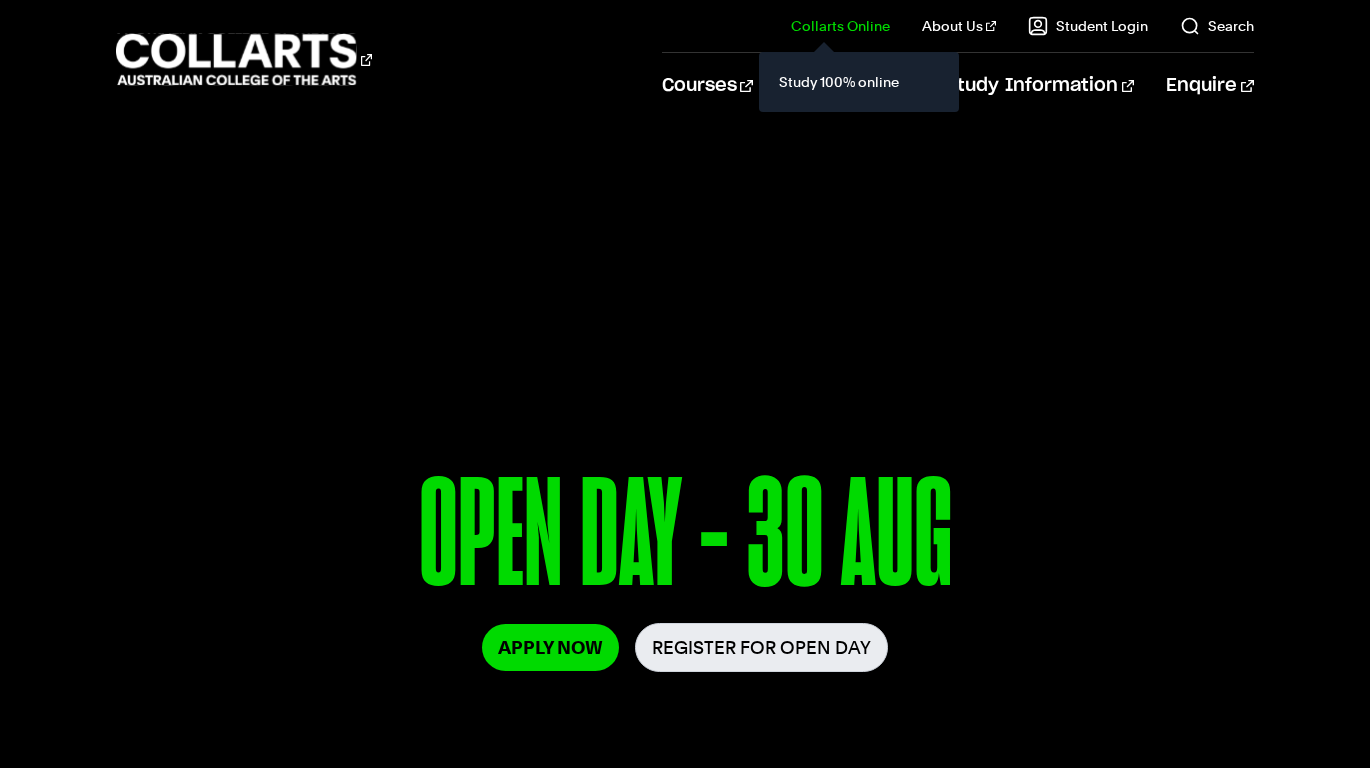 click on "Collarts Online" at bounding box center (840, 26) 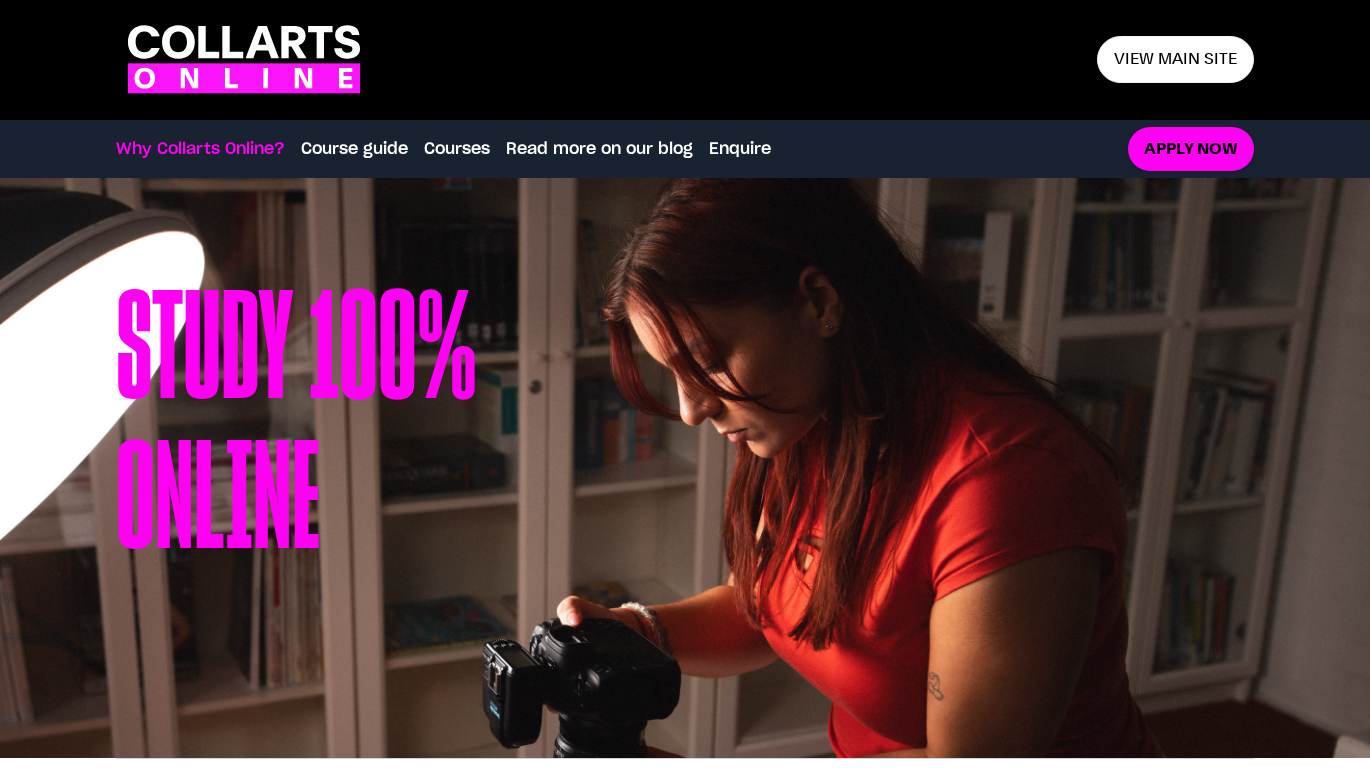 scroll, scrollTop: 0, scrollLeft: 0, axis: both 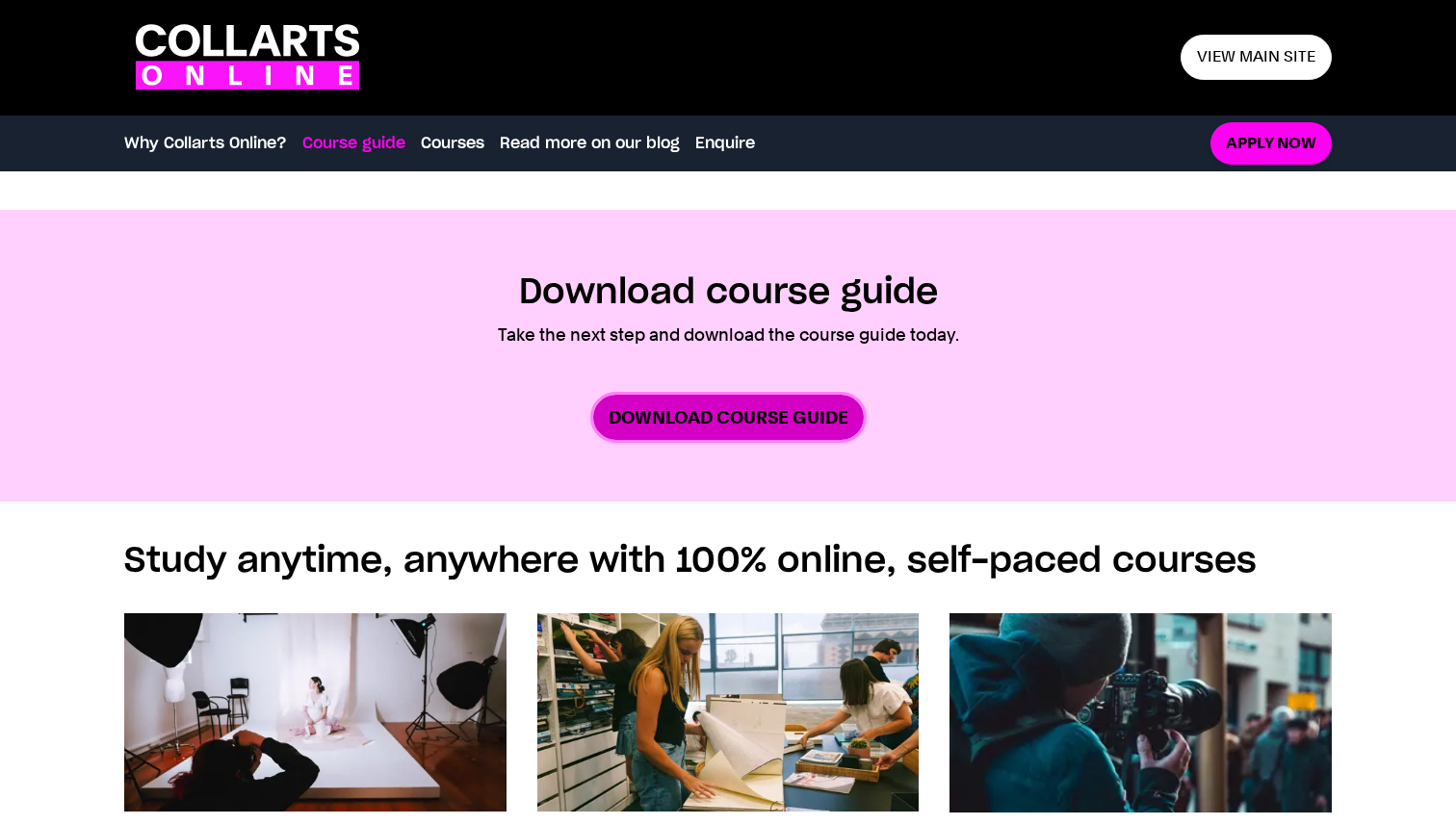 click on "Download Course Guide" at bounding box center [728, 417] 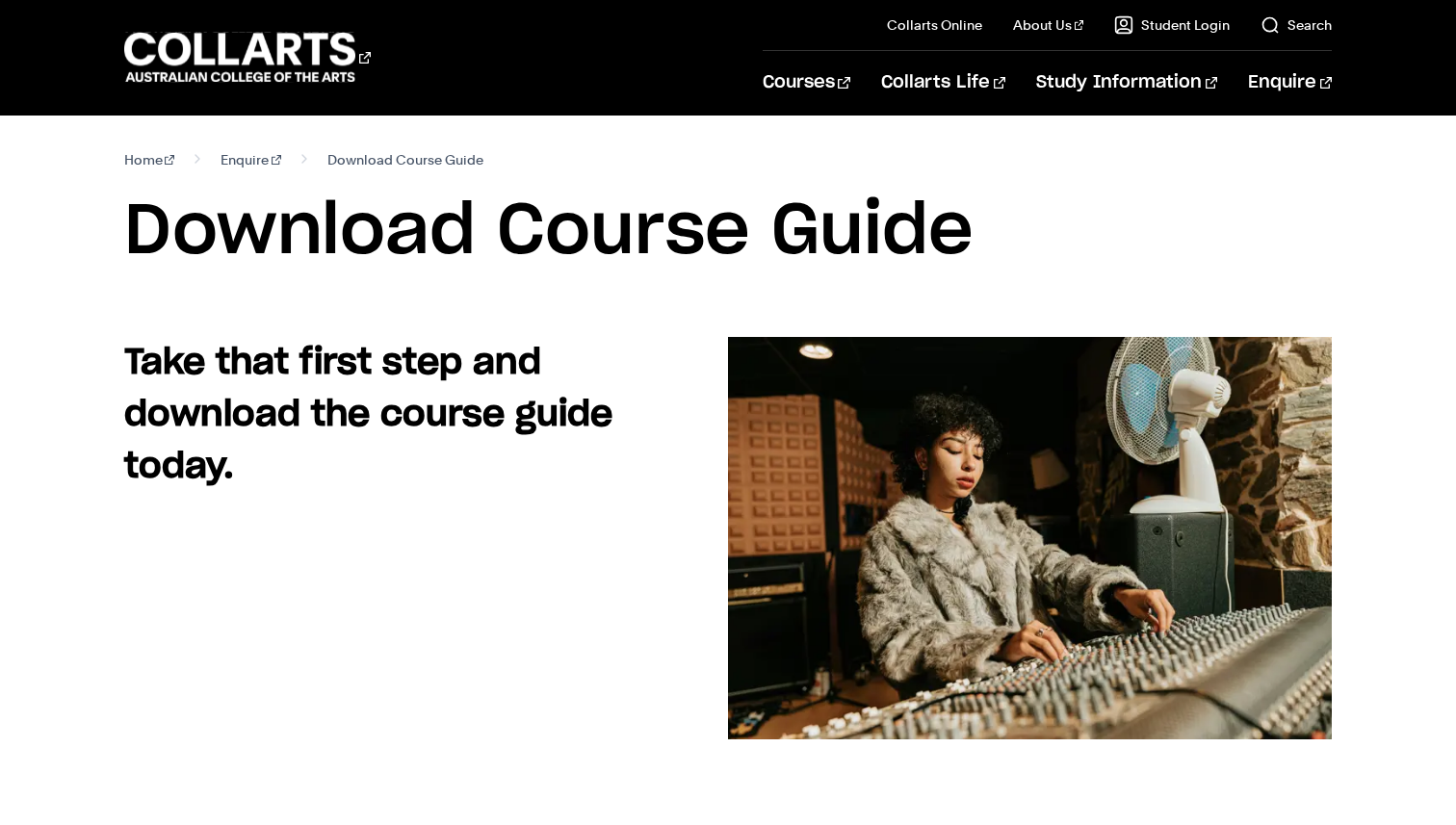 scroll, scrollTop: 0, scrollLeft: 0, axis: both 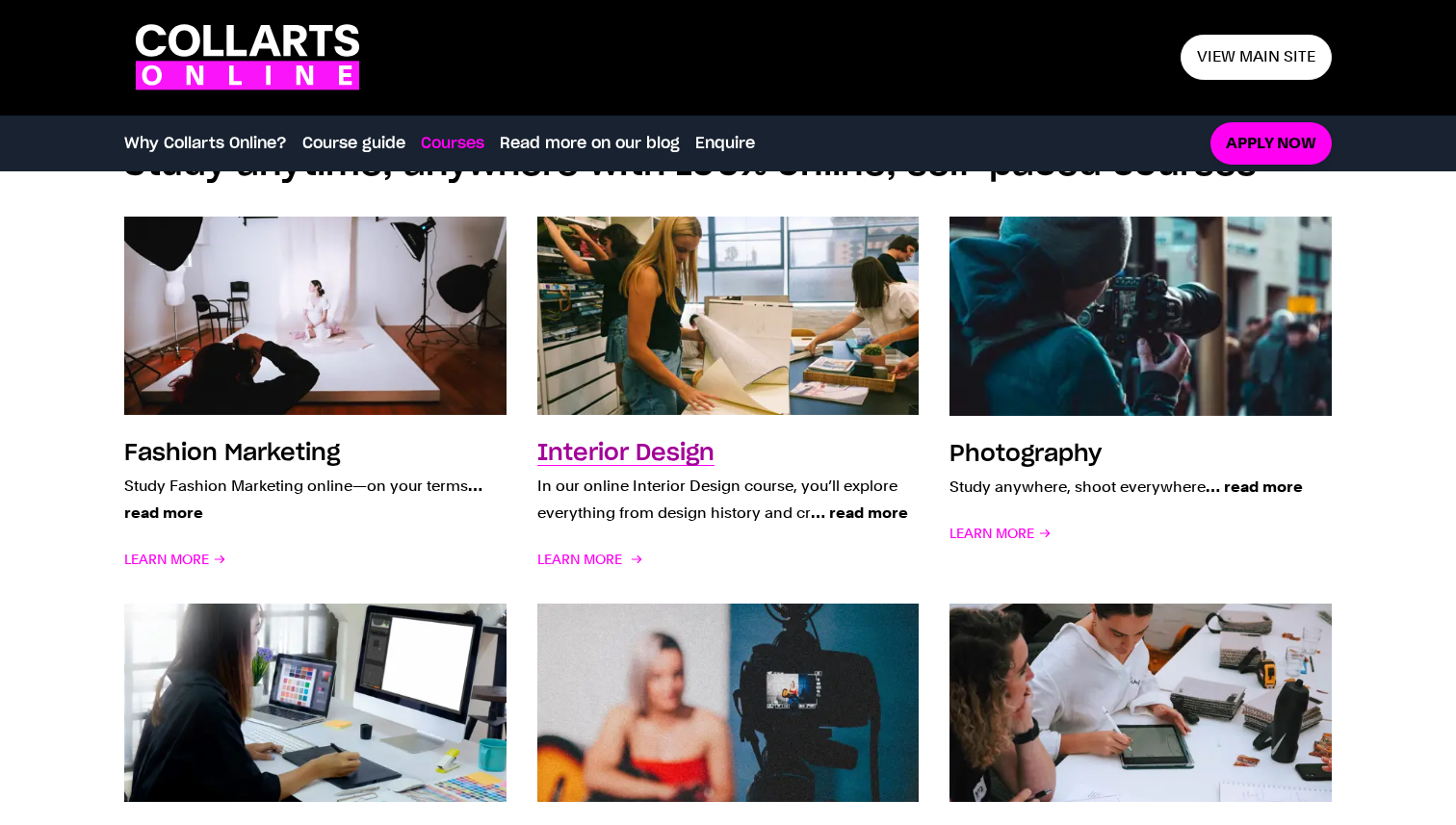 click at bounding box center [728, 316] 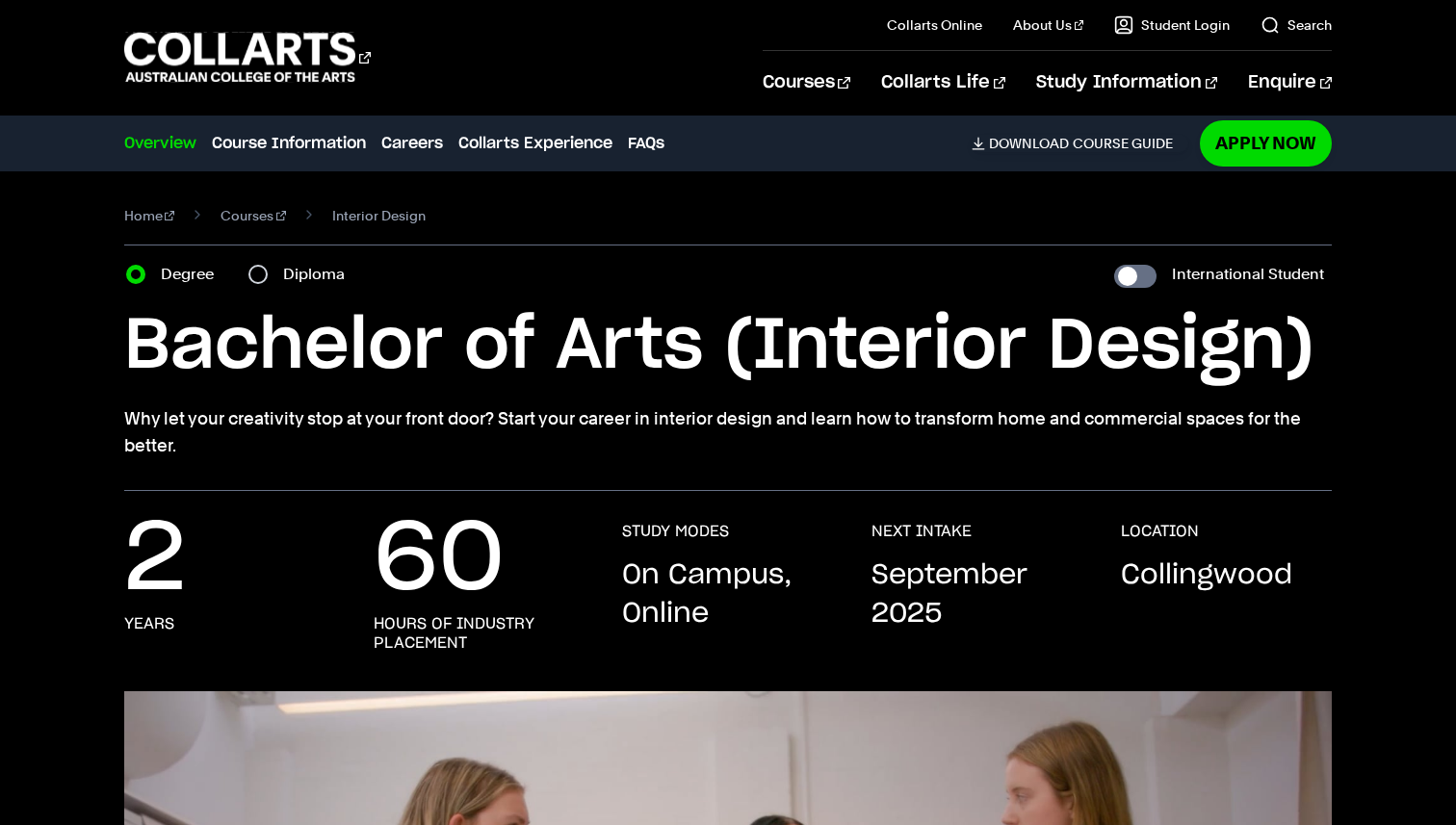 scroll, scrollTop: 0, scrollLeft: 0, axis: both 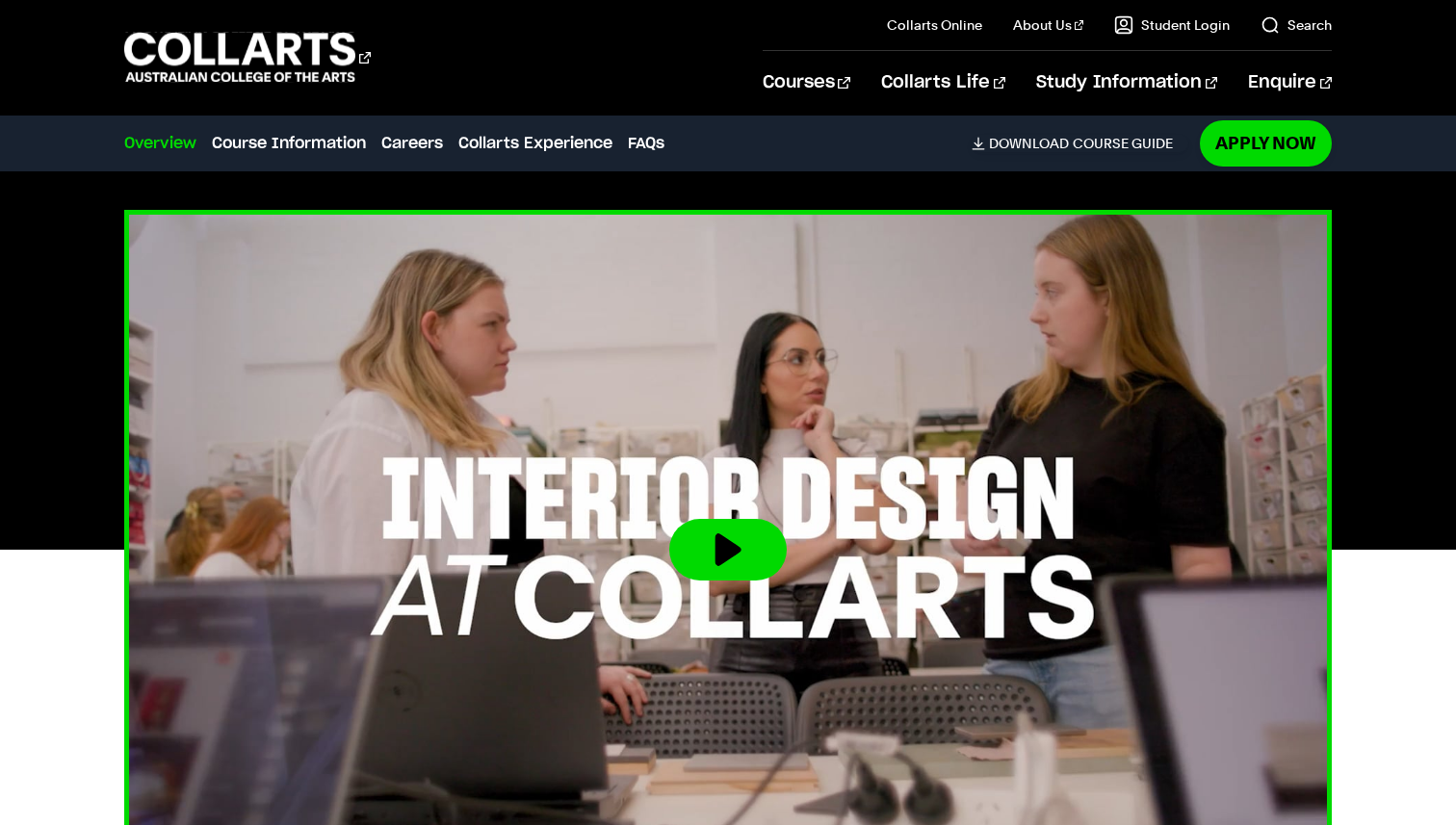 click at bounding box center [728, 550] 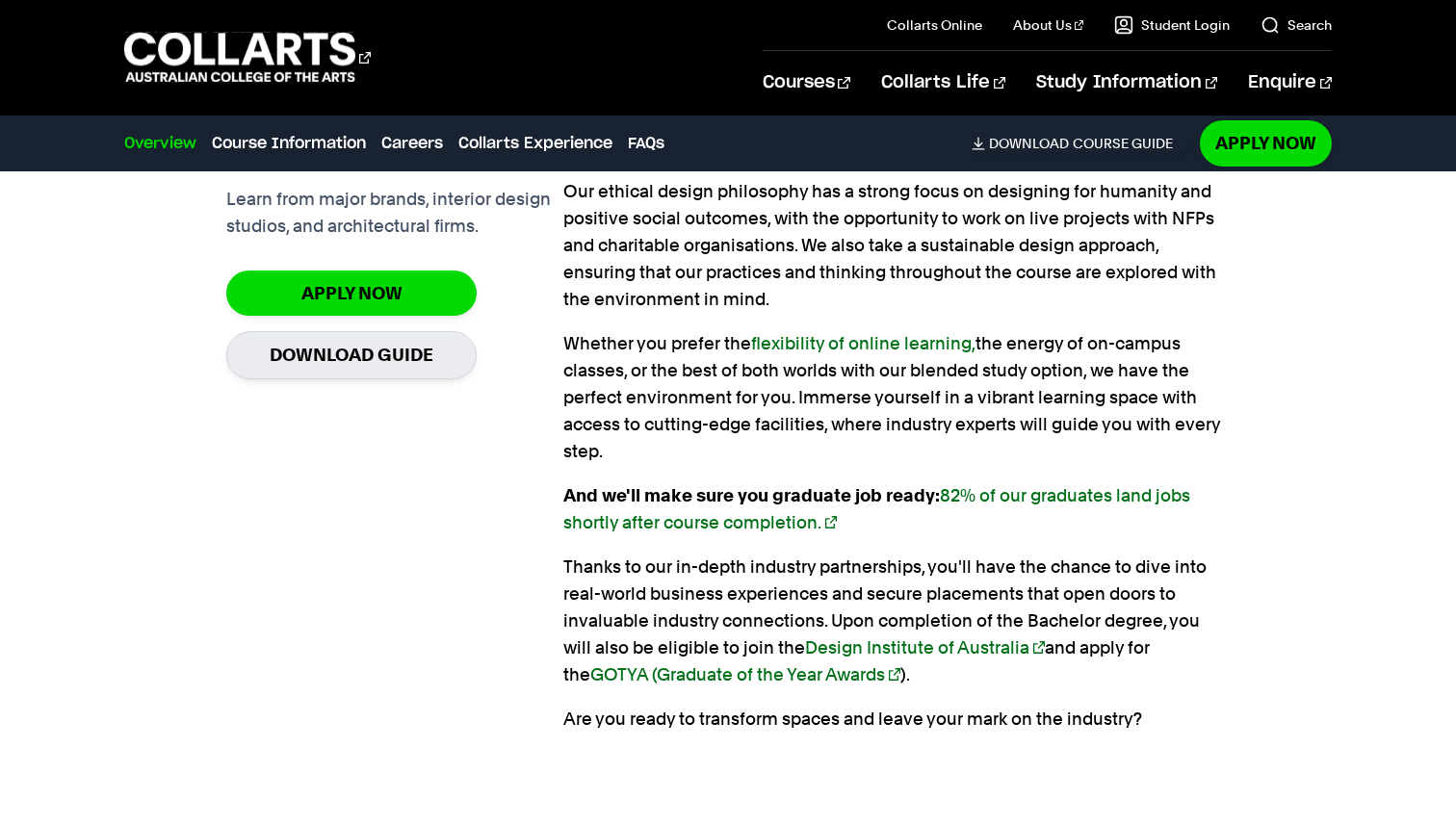 scroll, scrollTop: 1474, scrollLeft: 0, axis: vertical 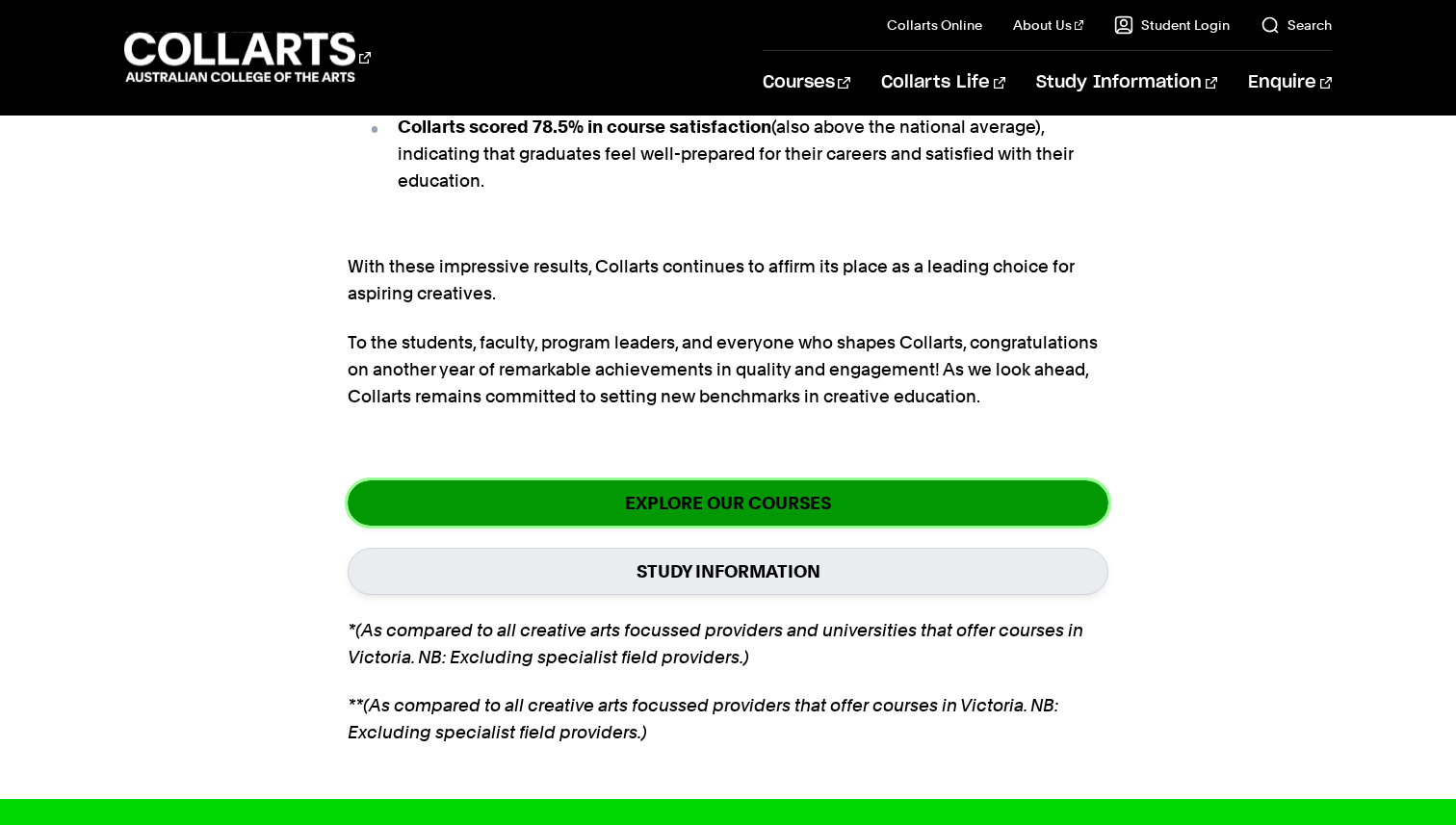 click on "EXPLORE OUR COURSES" at bounding box center [728, 503] 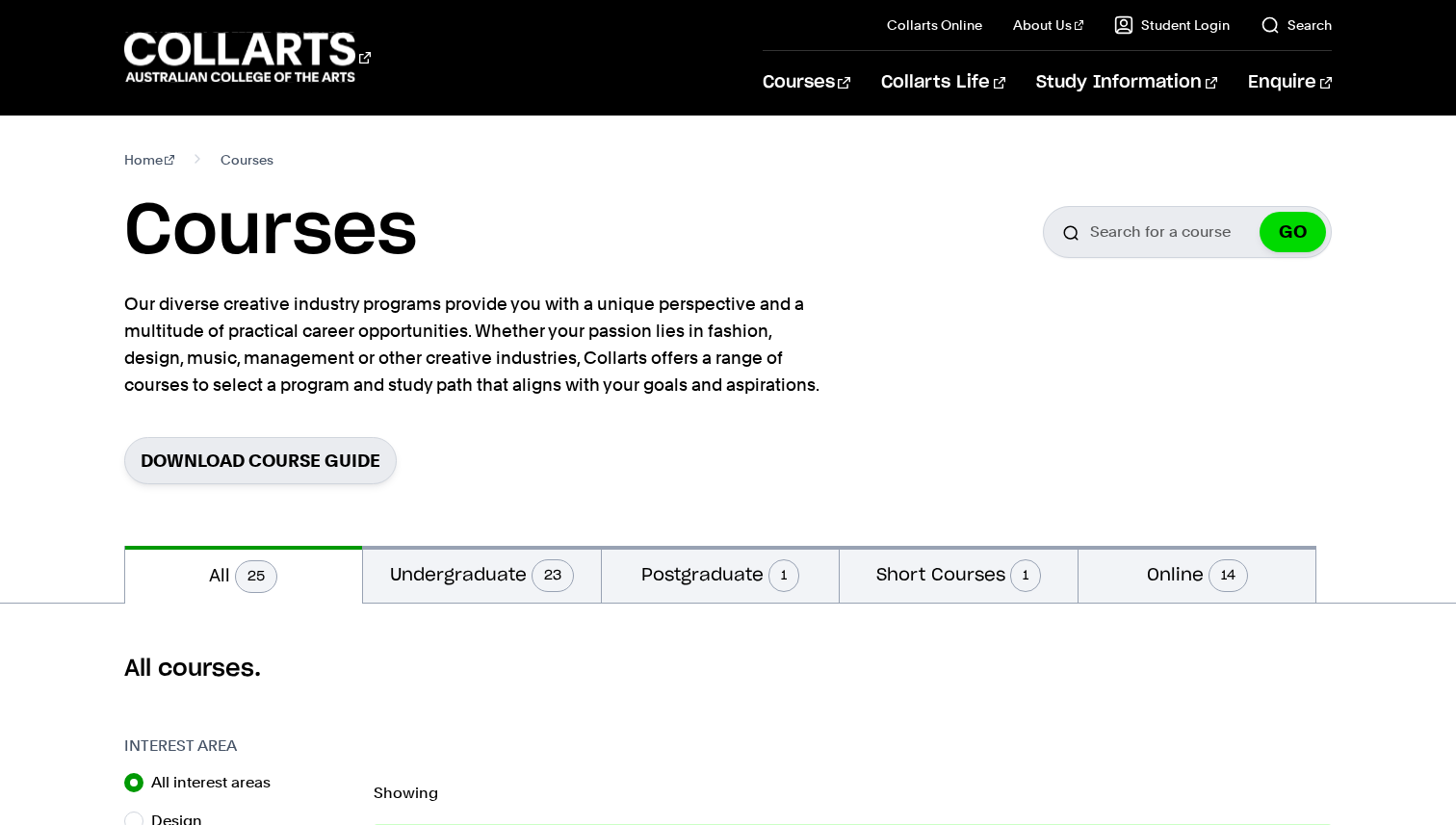 scroll, scrollTop: 0, scrollLeft: 0, axis: both 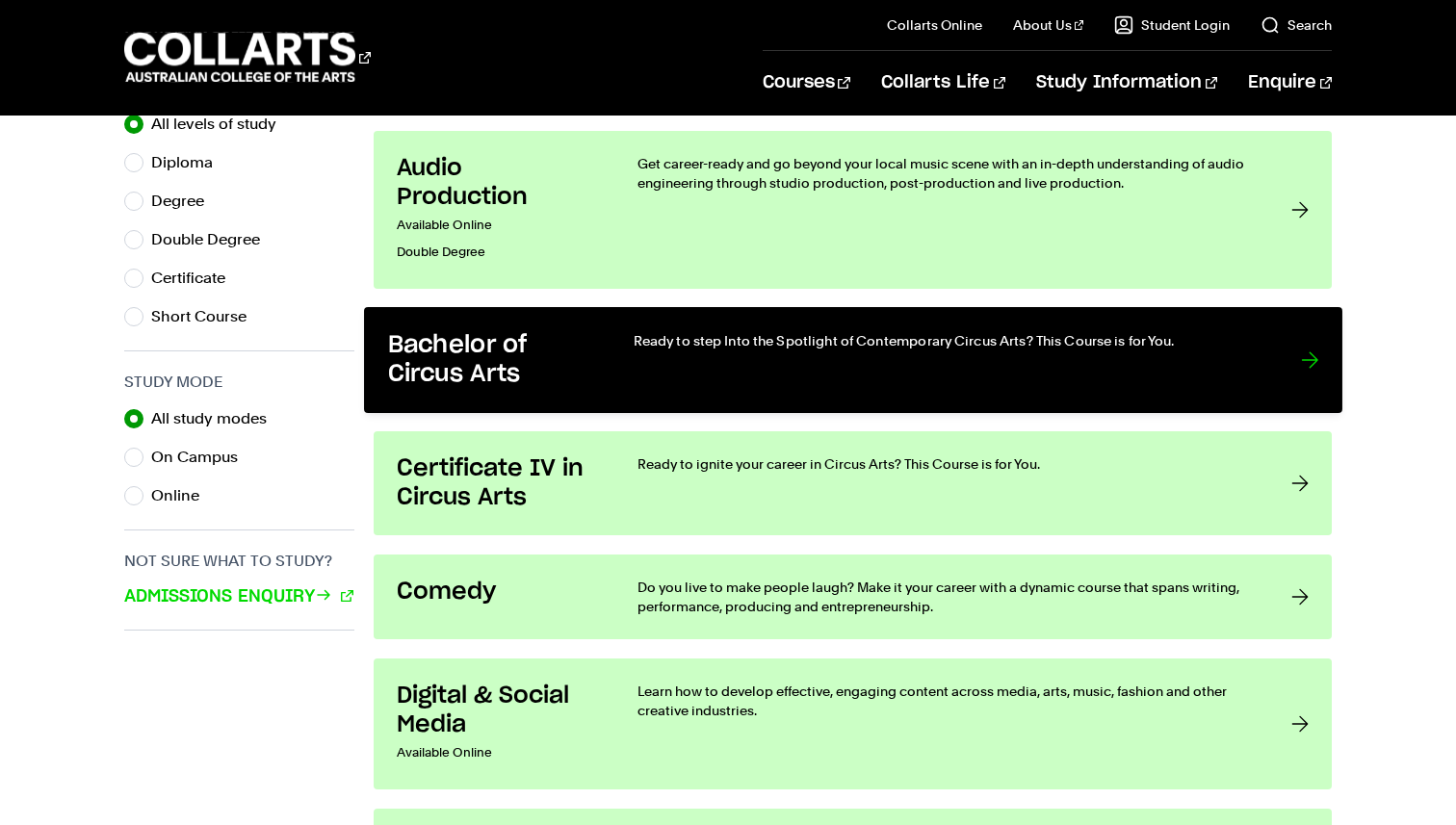 click on "Bachelor of Circus Arts
Ready to step Into the Spotlight of Contemporary Circus Arts? This Course is for You." at bounding box center [853, 360] 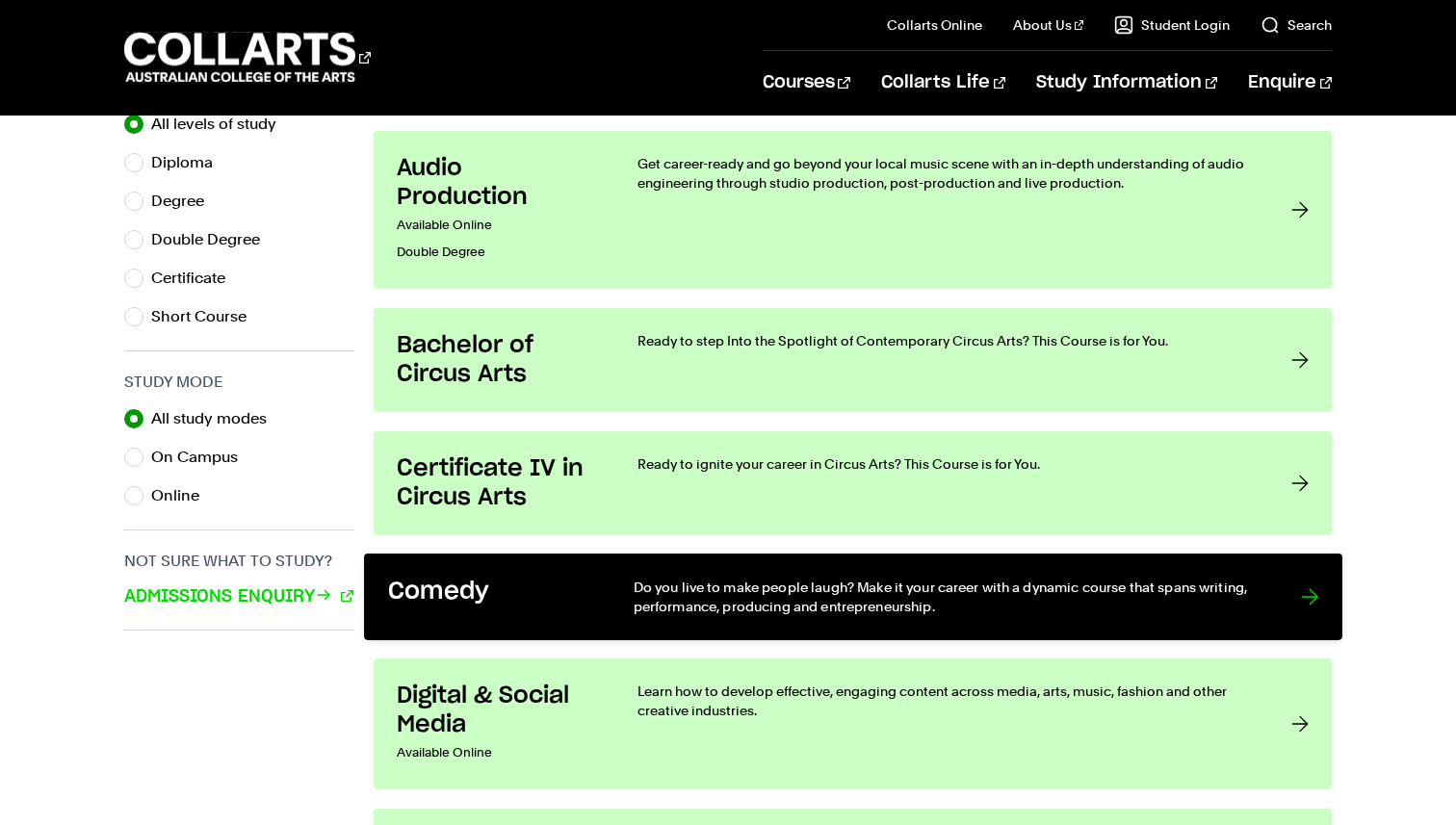 click on "Do you live to make people laugh? Make it your career with a dynamic course that spans writing, performance, producing and entrepreneurship." at bounding box center (947, 597) 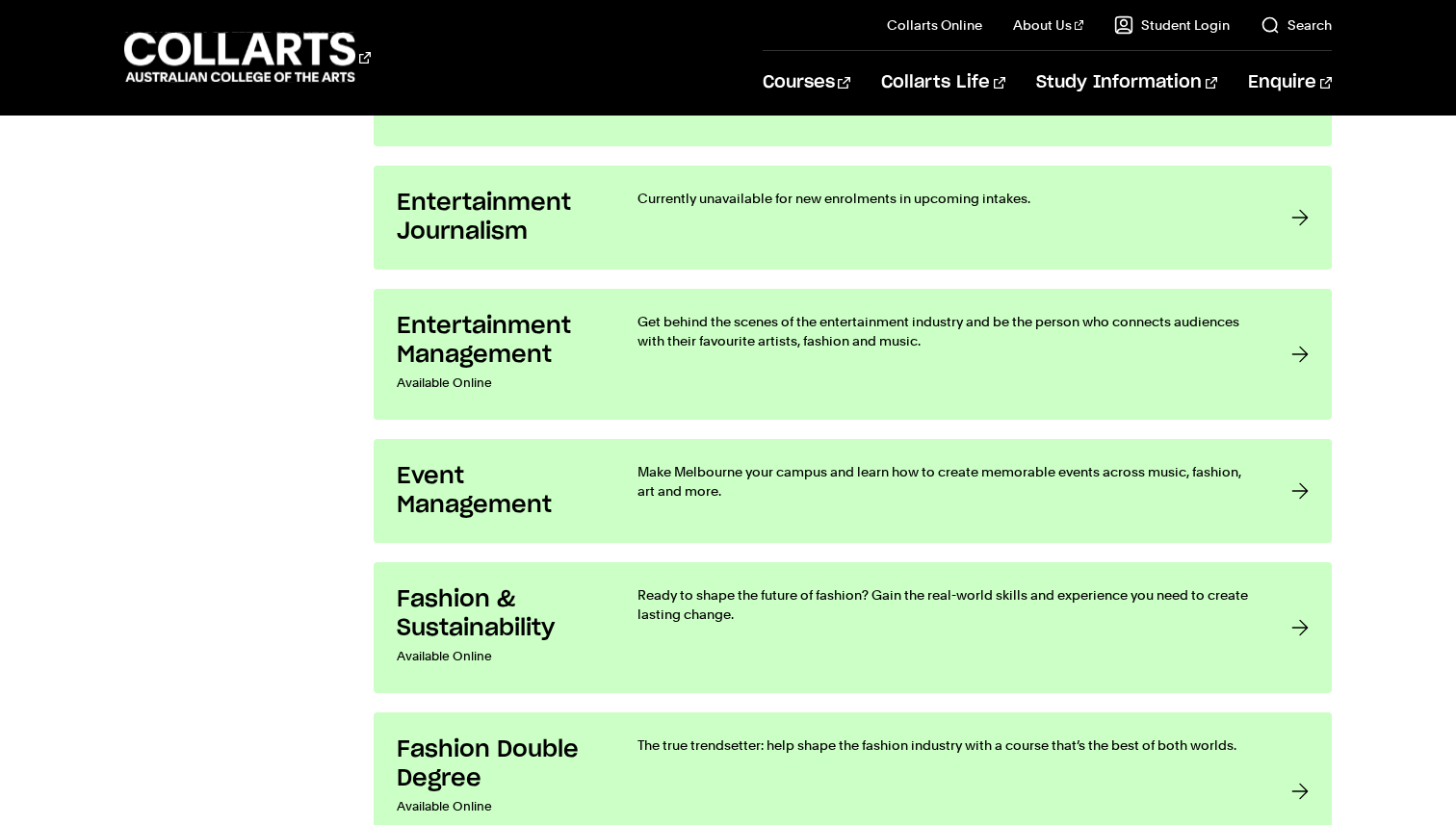 scroll, scrollTop: 1676, scrollLeft: 0, axis: vertical 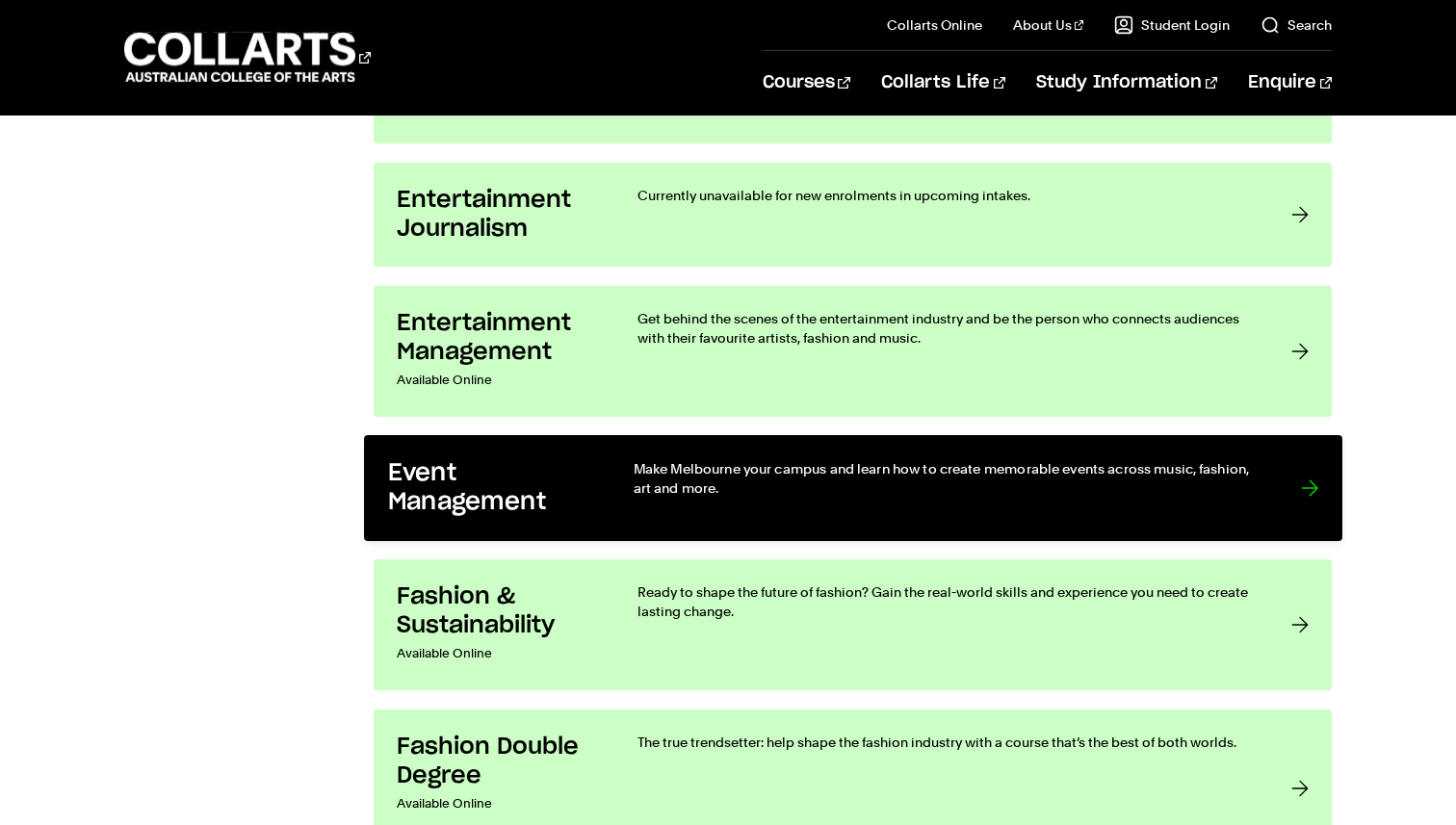click on "Event Management" at bounding box center [490, 488] 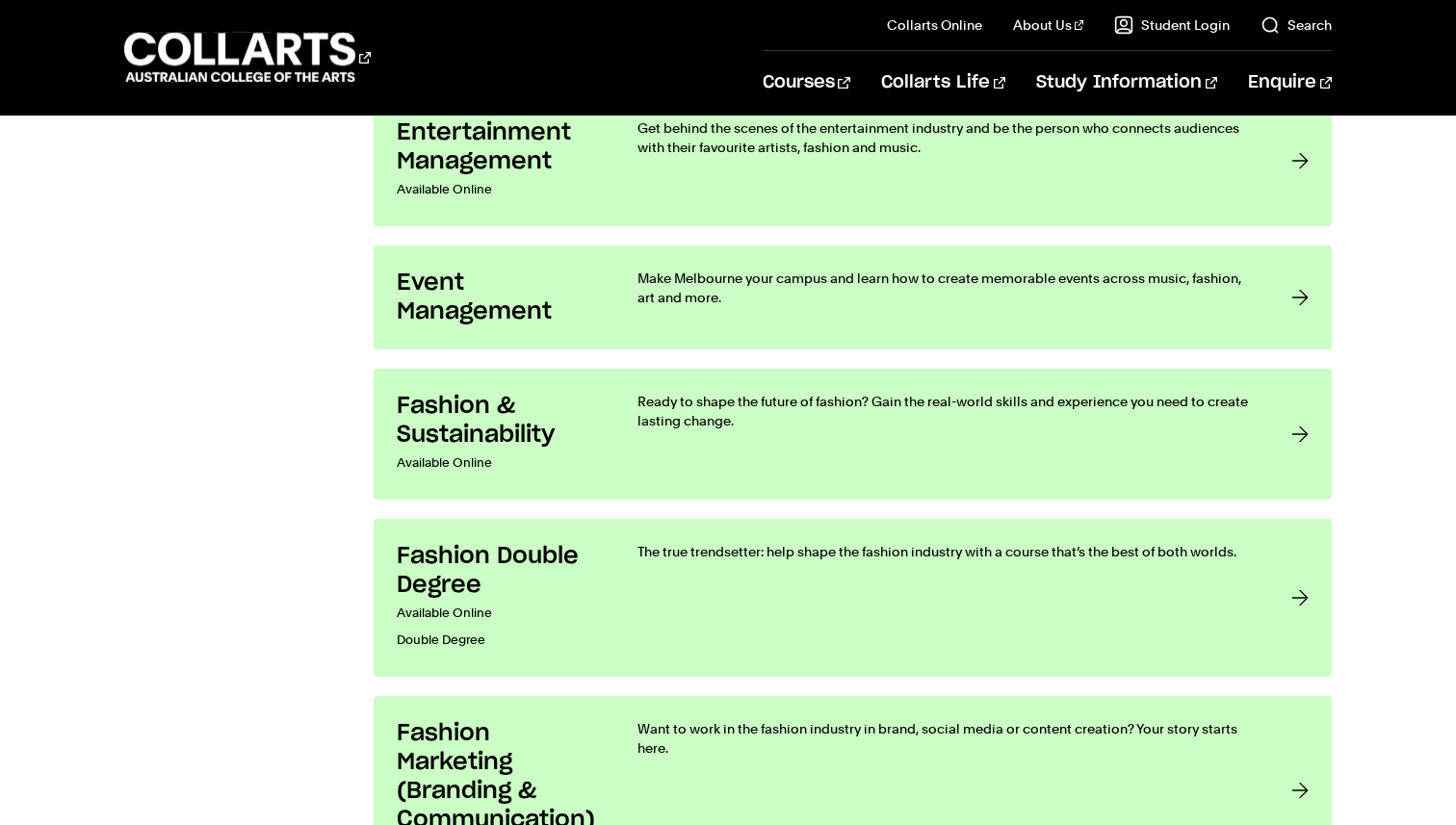 scroll, scrollTop: 1884, scrollLeft: 0, axis: vertical 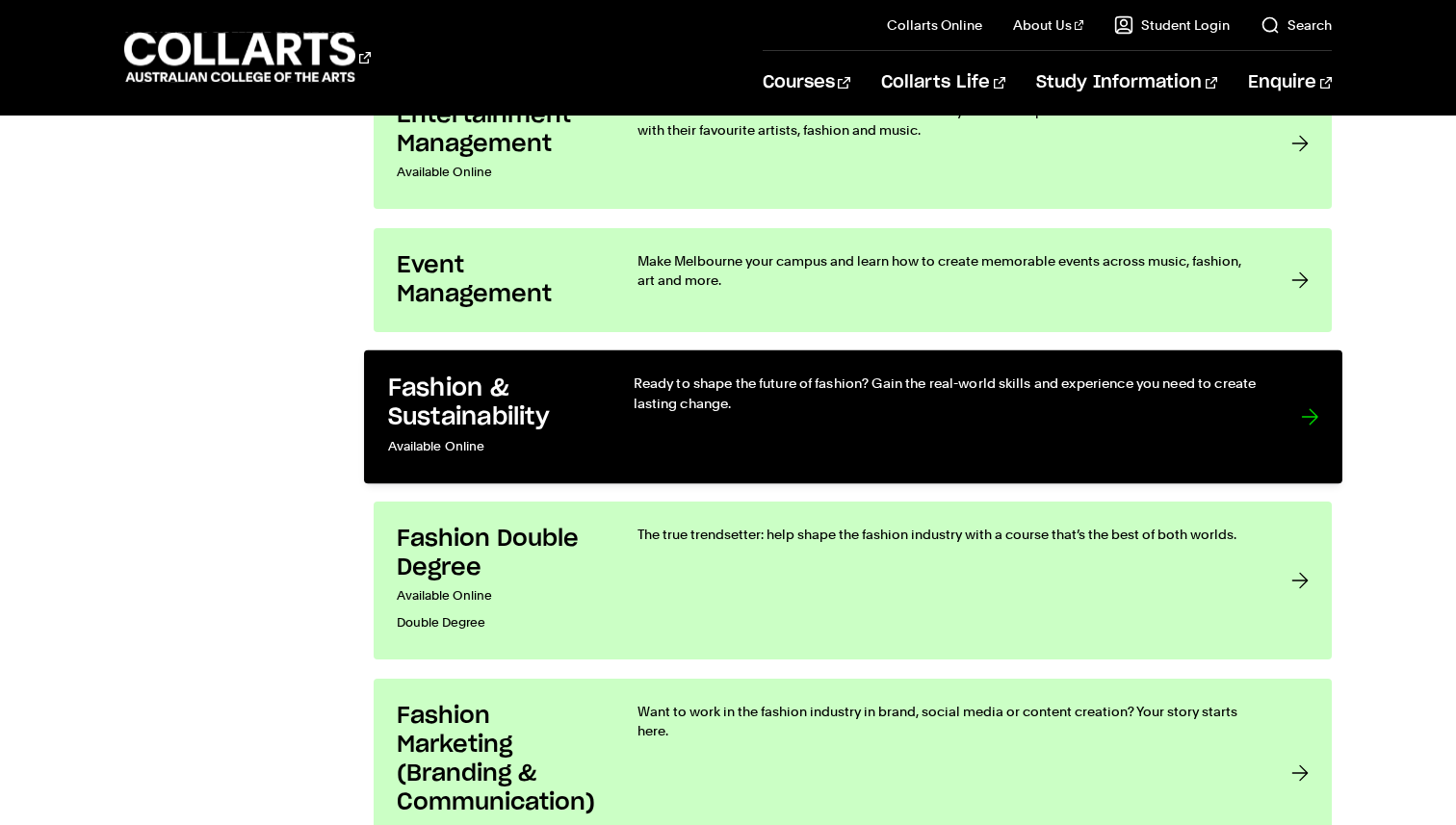 click on "Fashion & Sustainability" at bounding box center (490, 402) 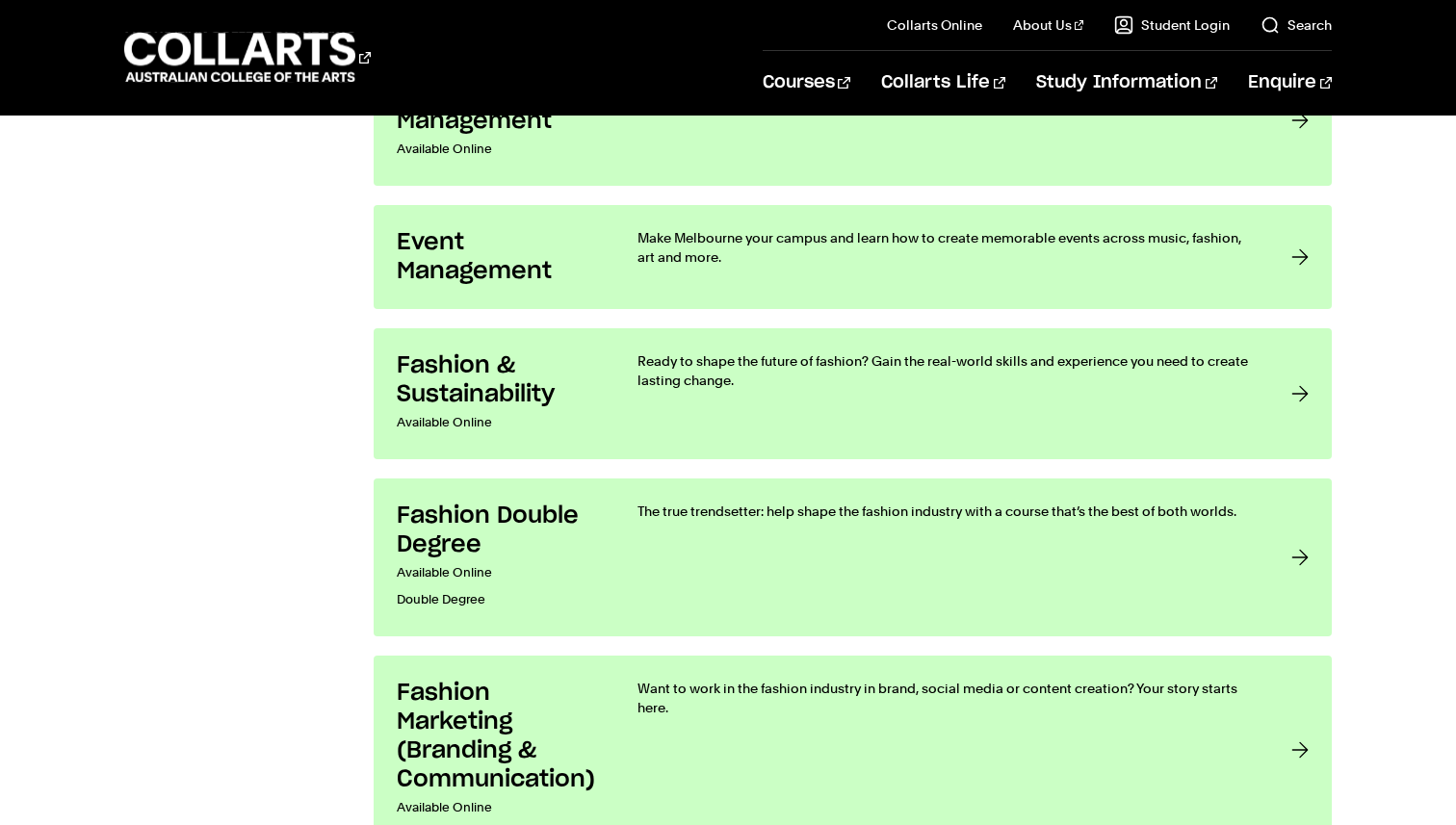 scroll, scrollTop: 2196, scrollLeft: 0, axis: vertical 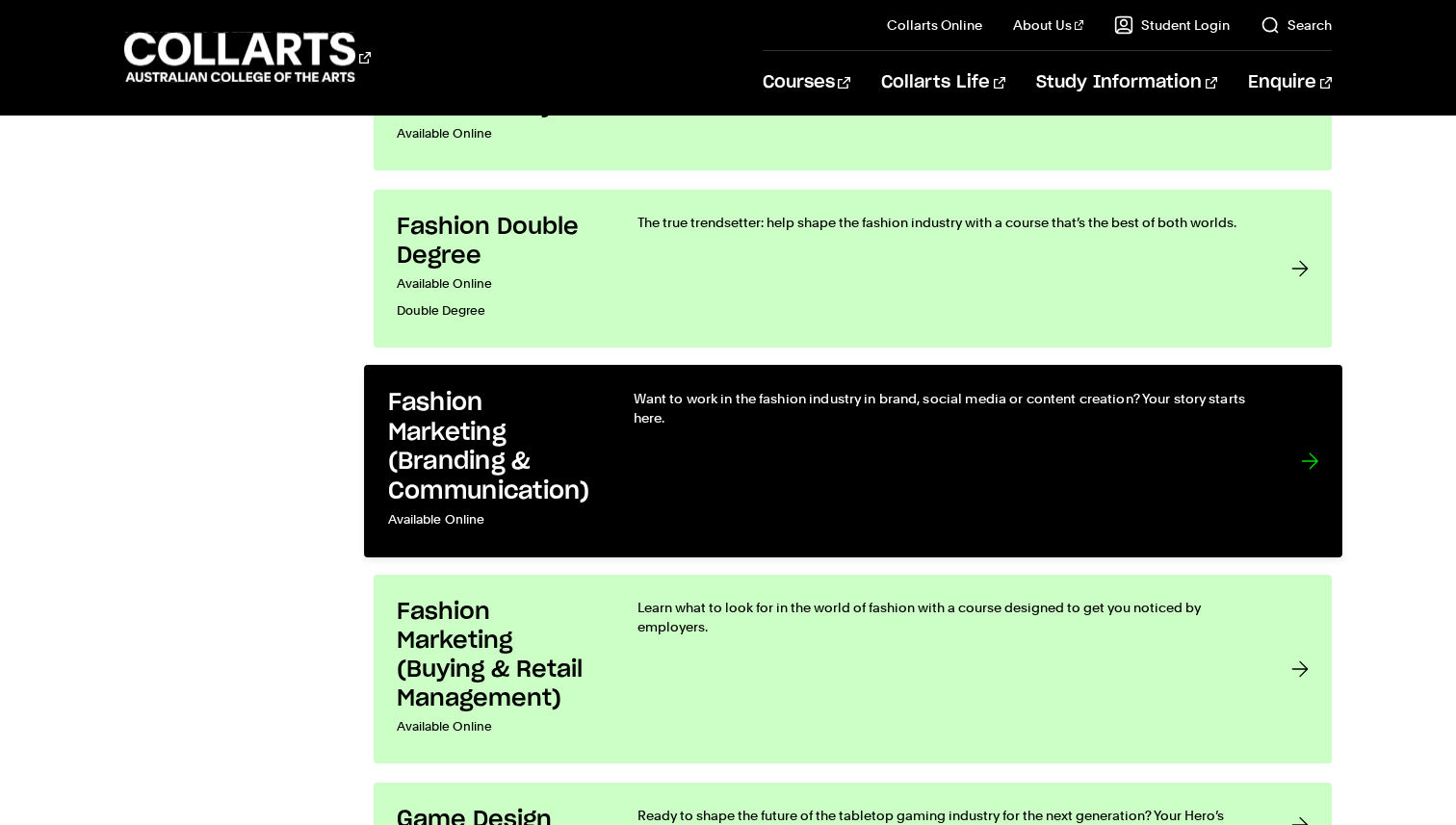 click on "Fashion Marketing (Branding & Communication)" at bounding box center [490, 448] 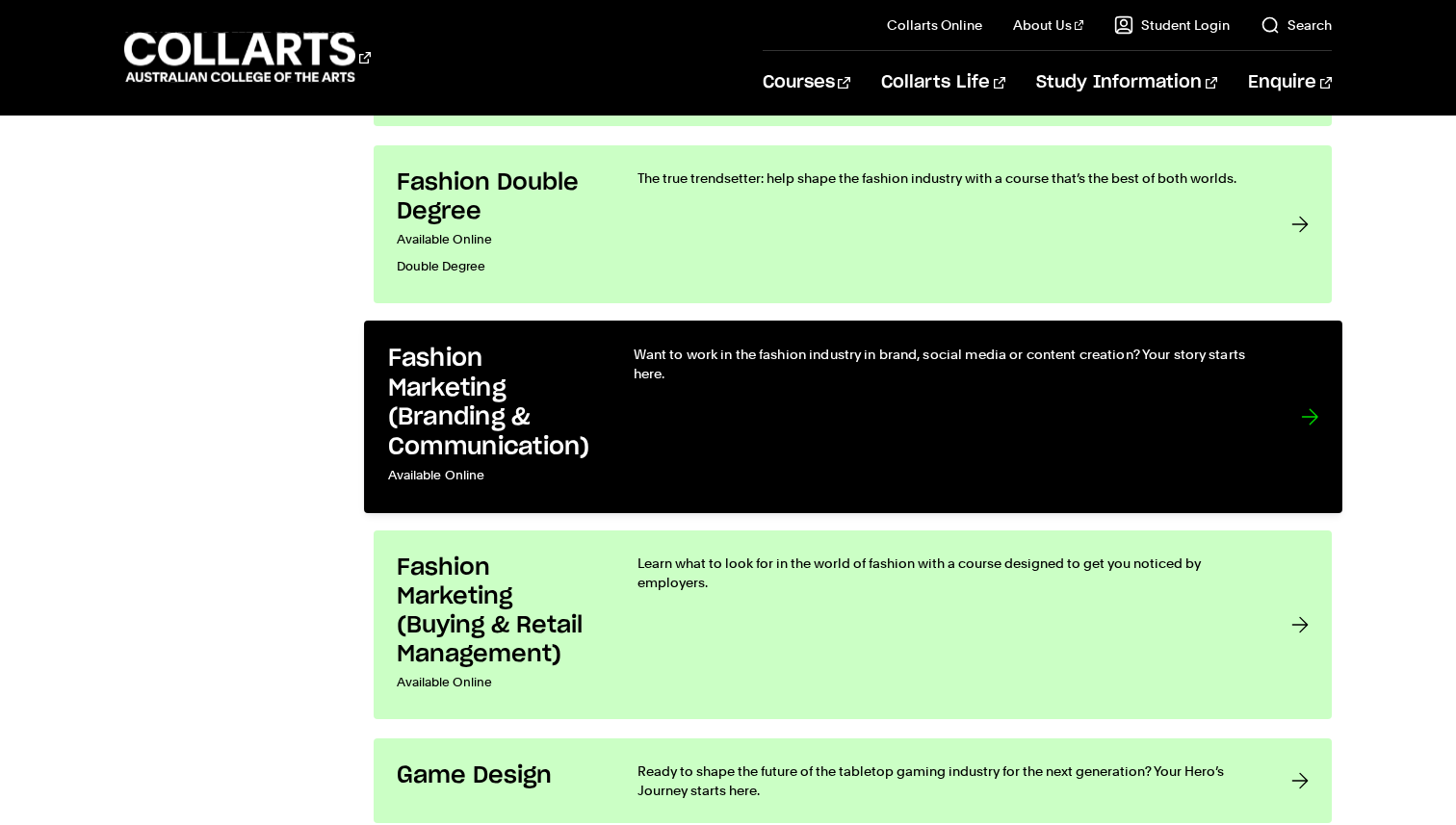 scroll, scrollTop: 2355, scrollLeft: 0, axis: vertical 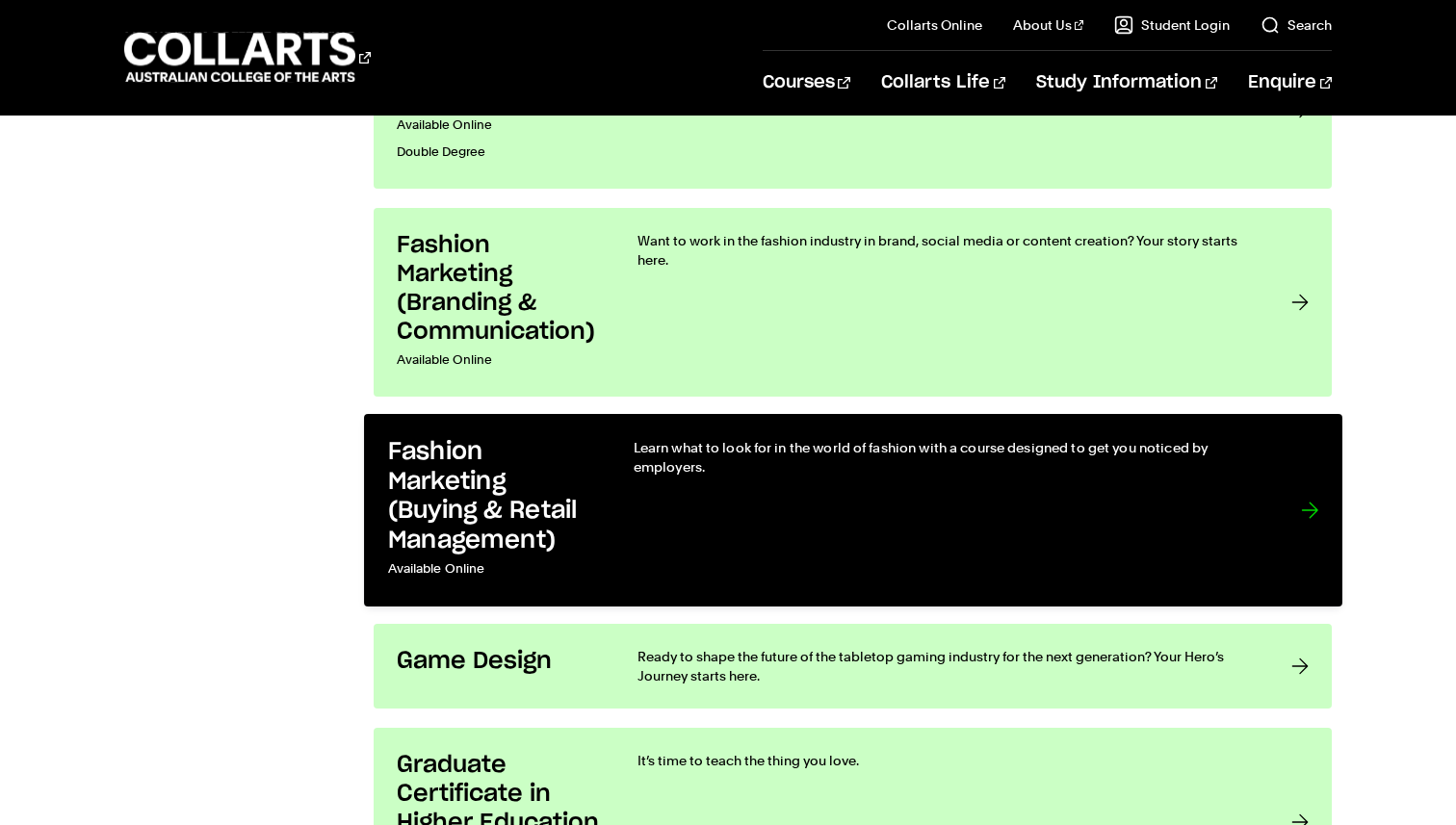 click on "Fashion Marketing (Buying & Retail Management)
Available Online
Learn what to look for in the world of fashion with a course designed to get you noticed by employers." at bounding box center [853, 510] 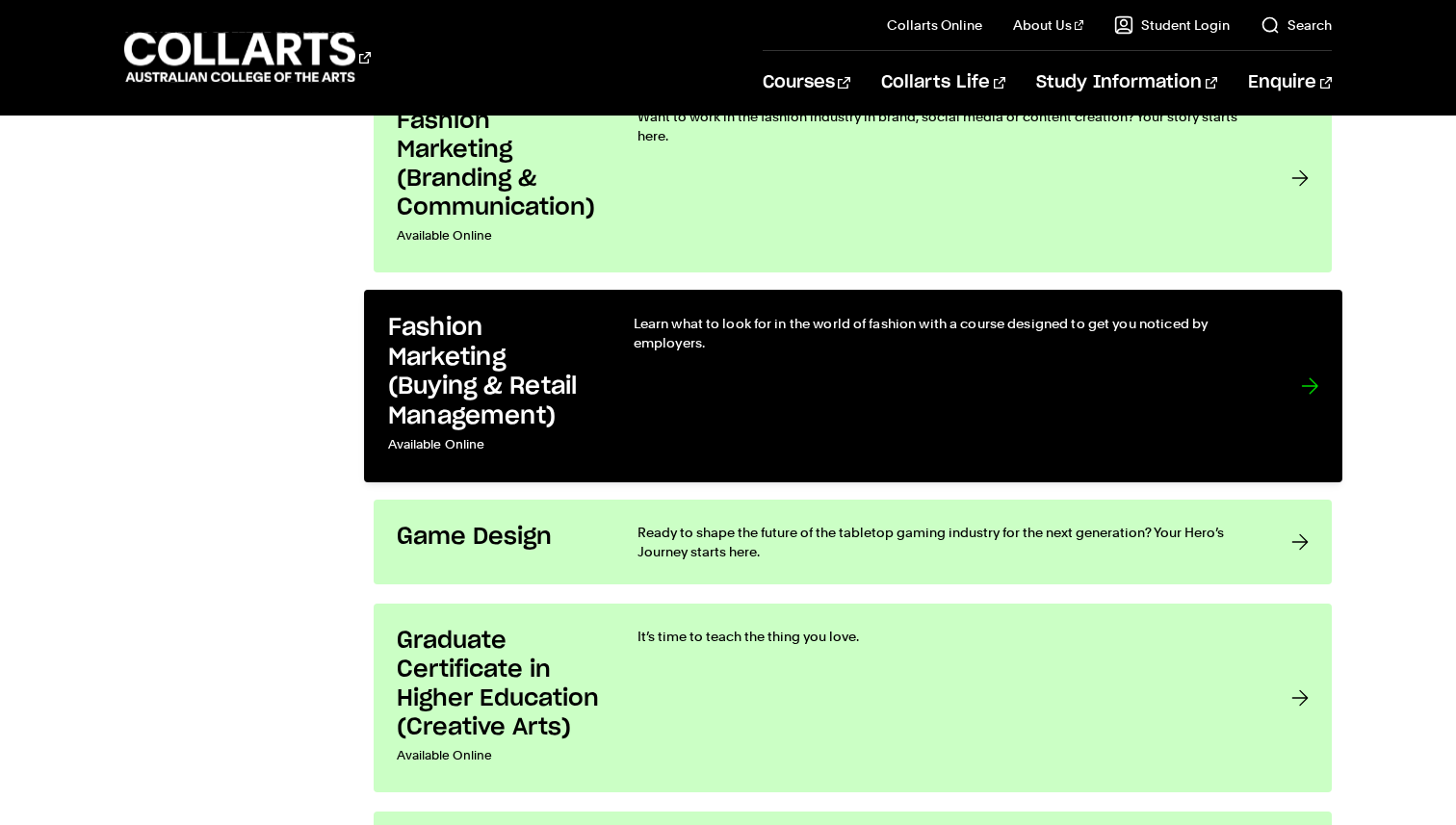 scroll, scrollTop: 2488, scrollLeft: 0, axis: vertical 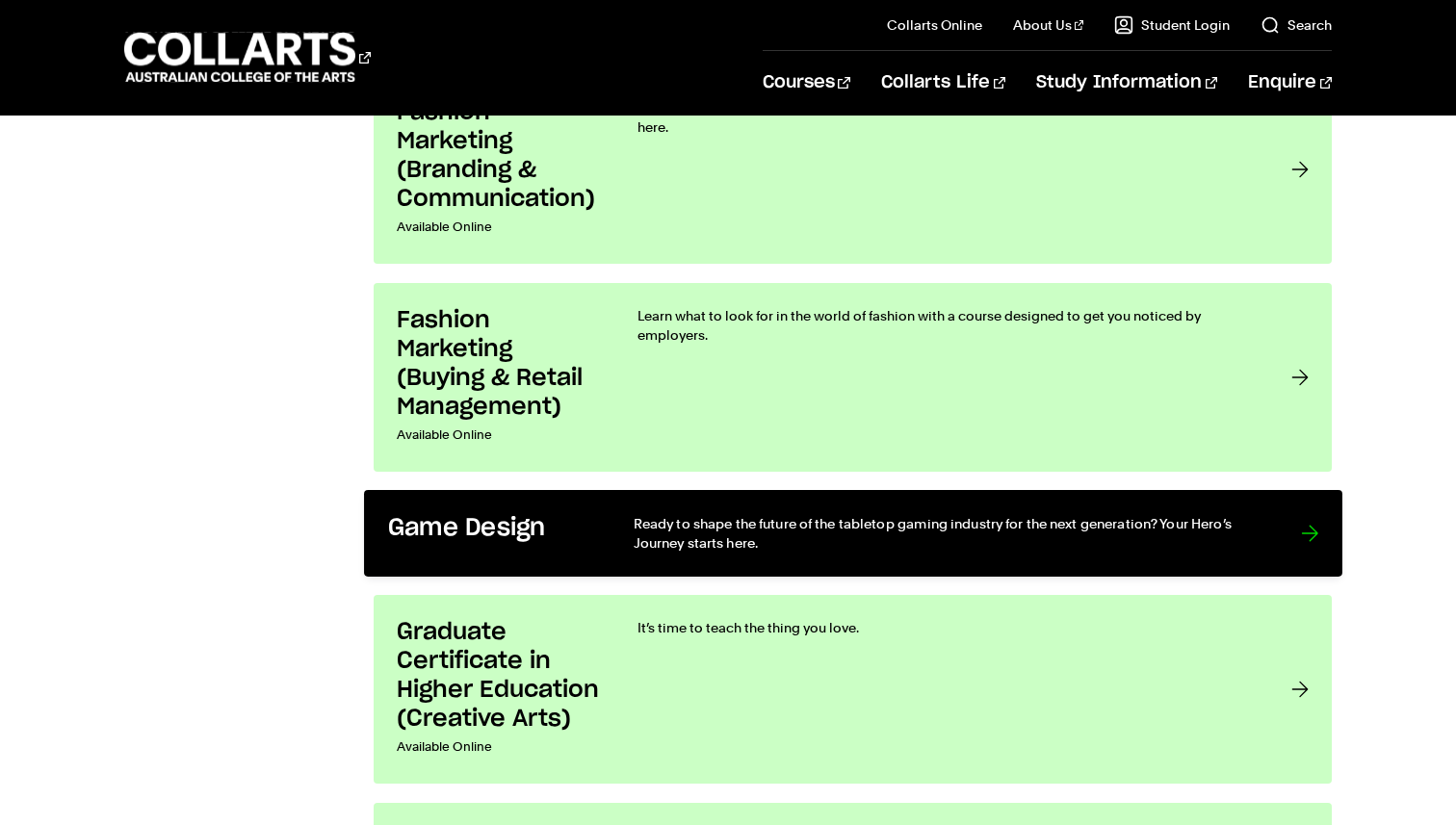 click on "Ready to shape the future of the tabletop gaming industry for the next generation? Your Hero’s Journey starts here." at bounding box center [947, 533] 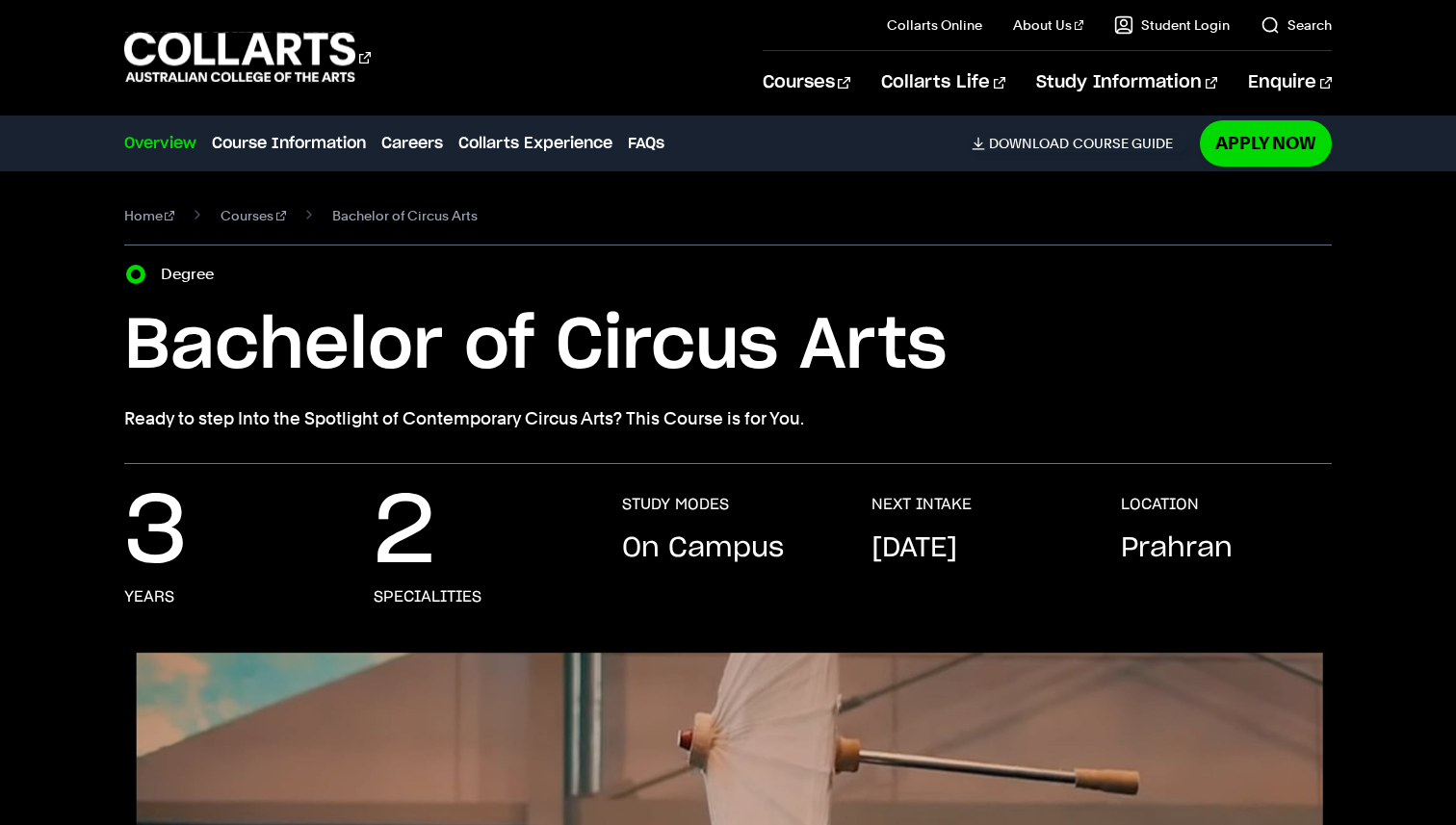 scroll, scrollTop: 0, scrollLeft: 0, axis: both 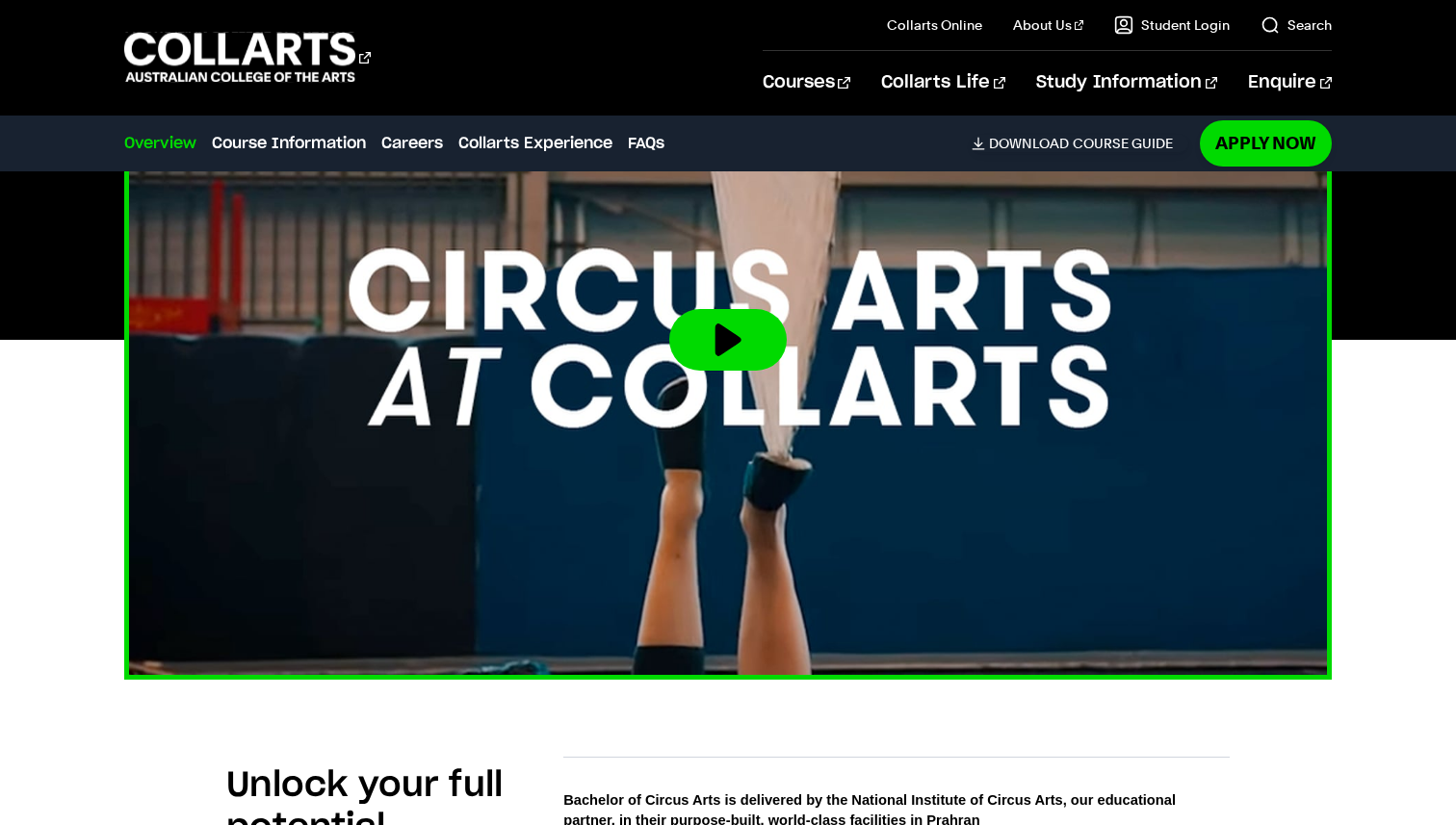 click at bounding box center [728, 340] 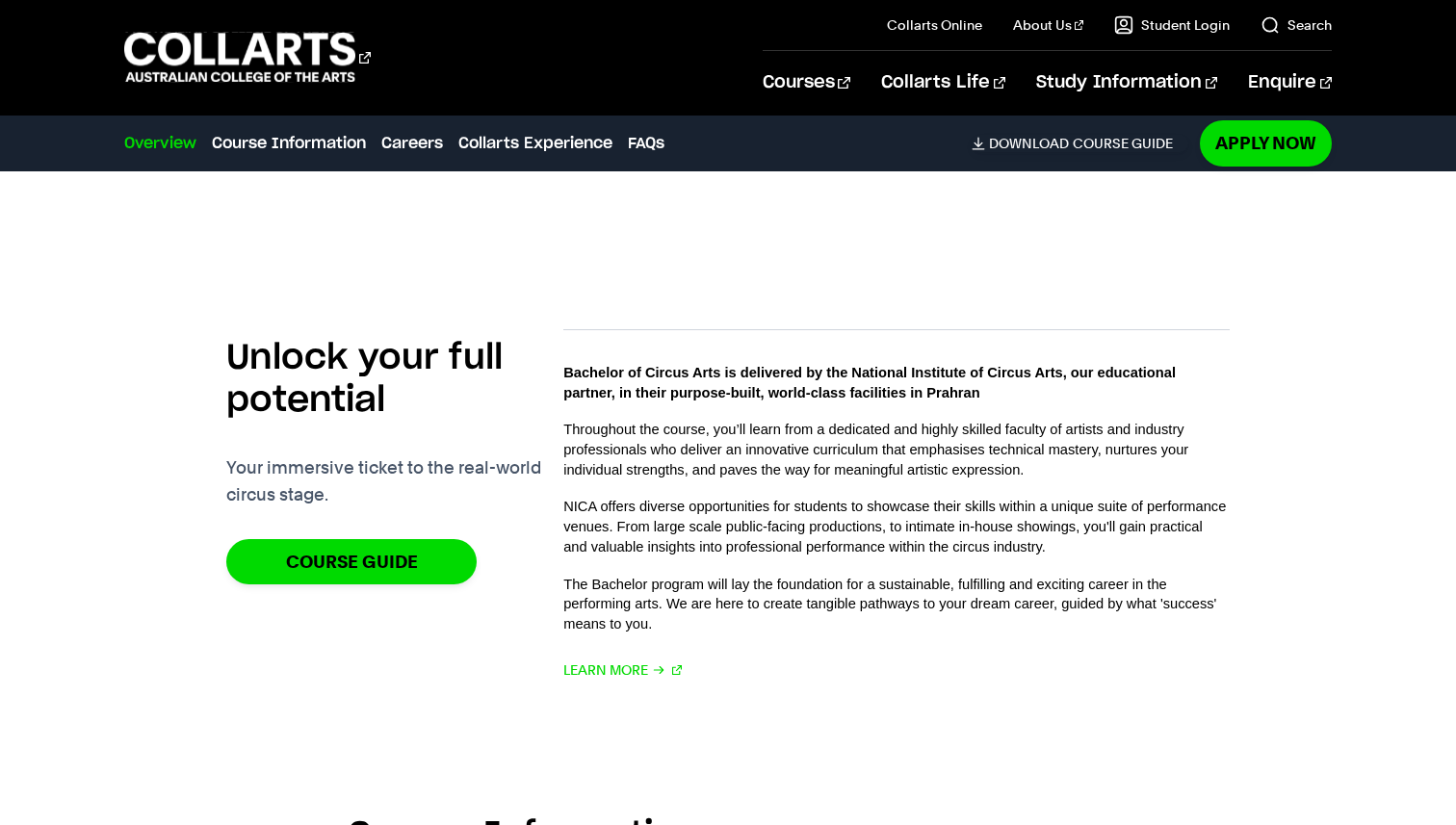 scroll, scrollTop: 1442, scrollLeft: 0, axis: vertical 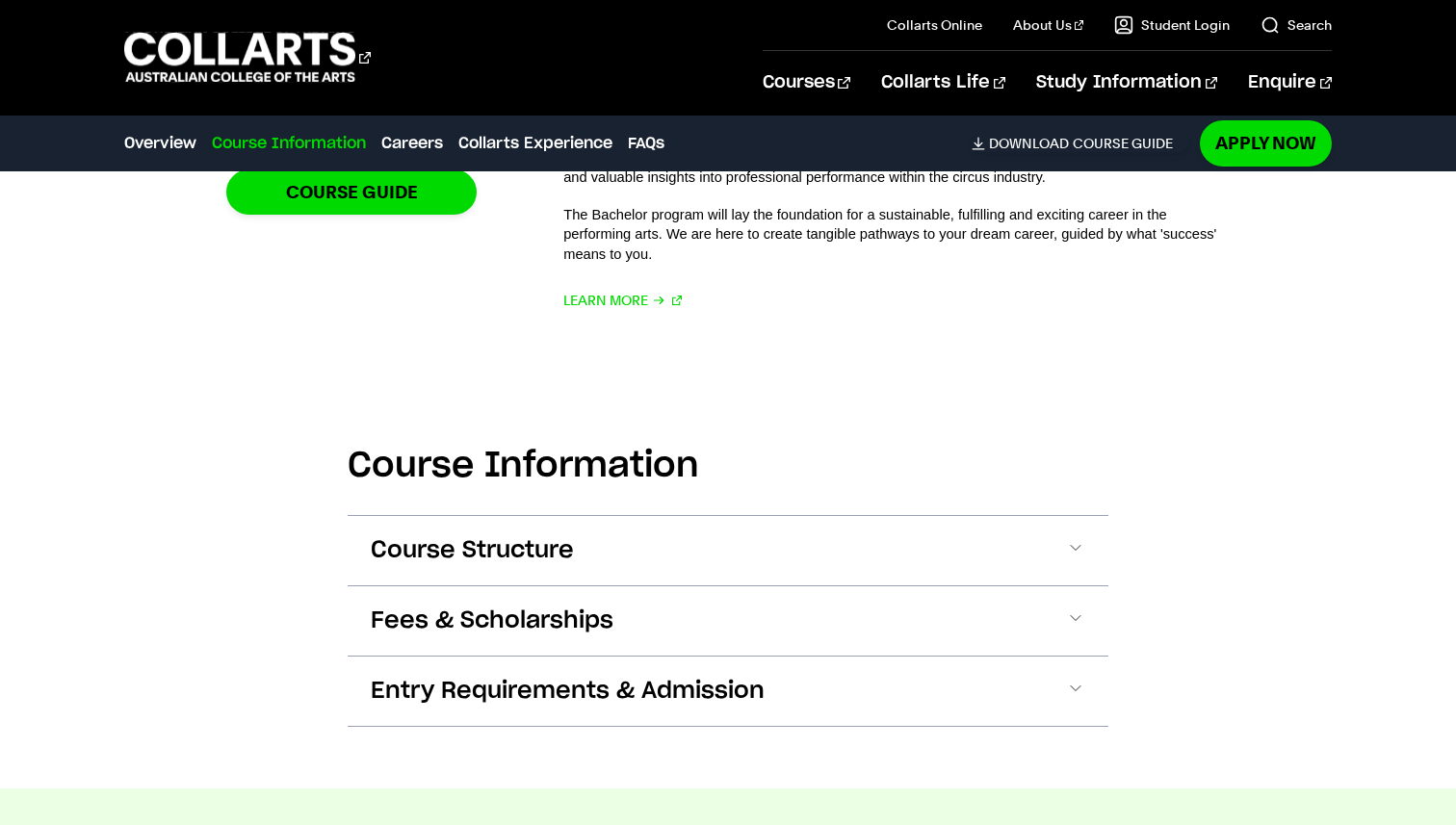 click on "Fees & Scholarships" at bounding box center (492, 621) 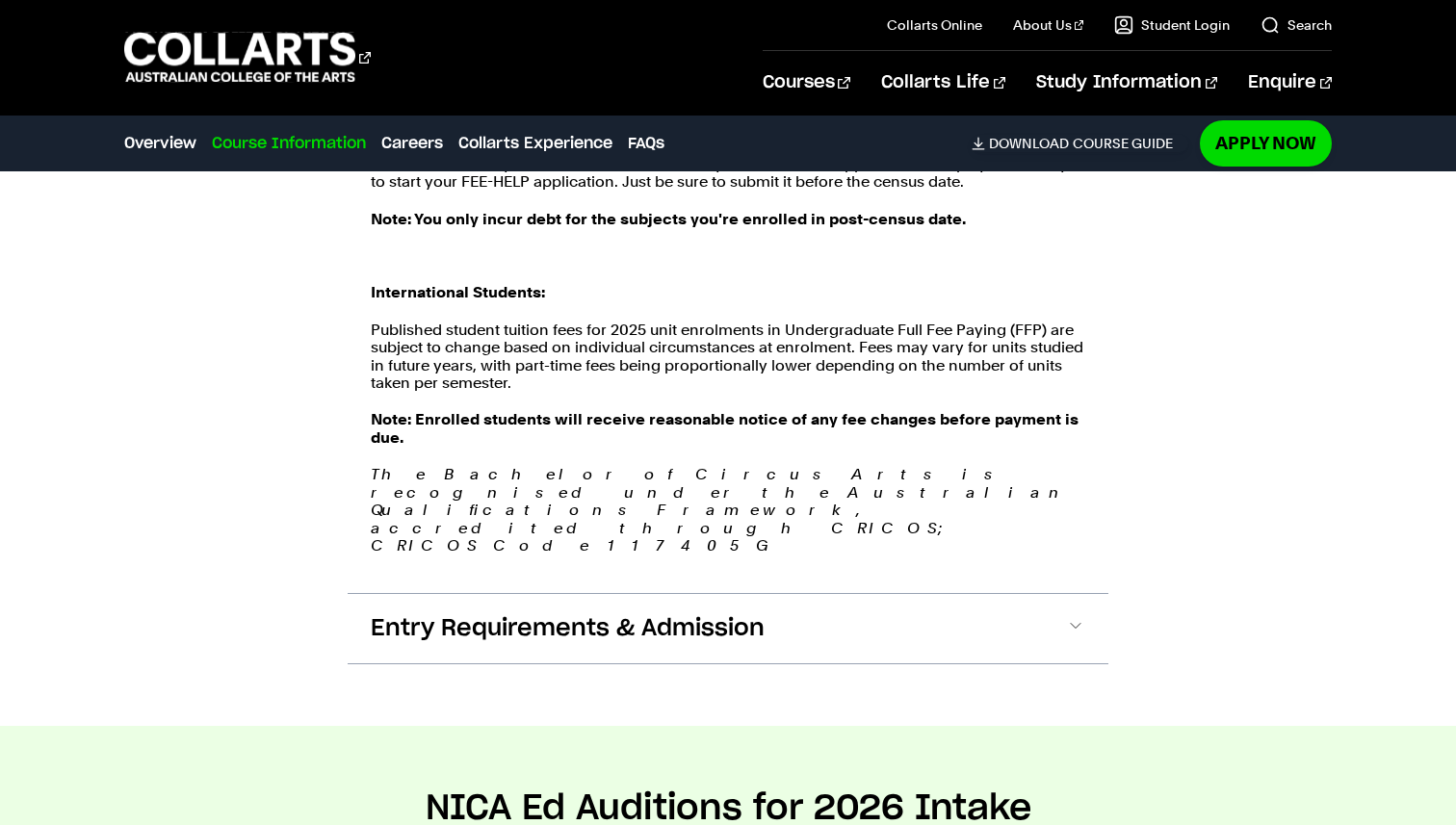 scroll, scrollTop: 2294, scrollLeft: 0, axis: vertical 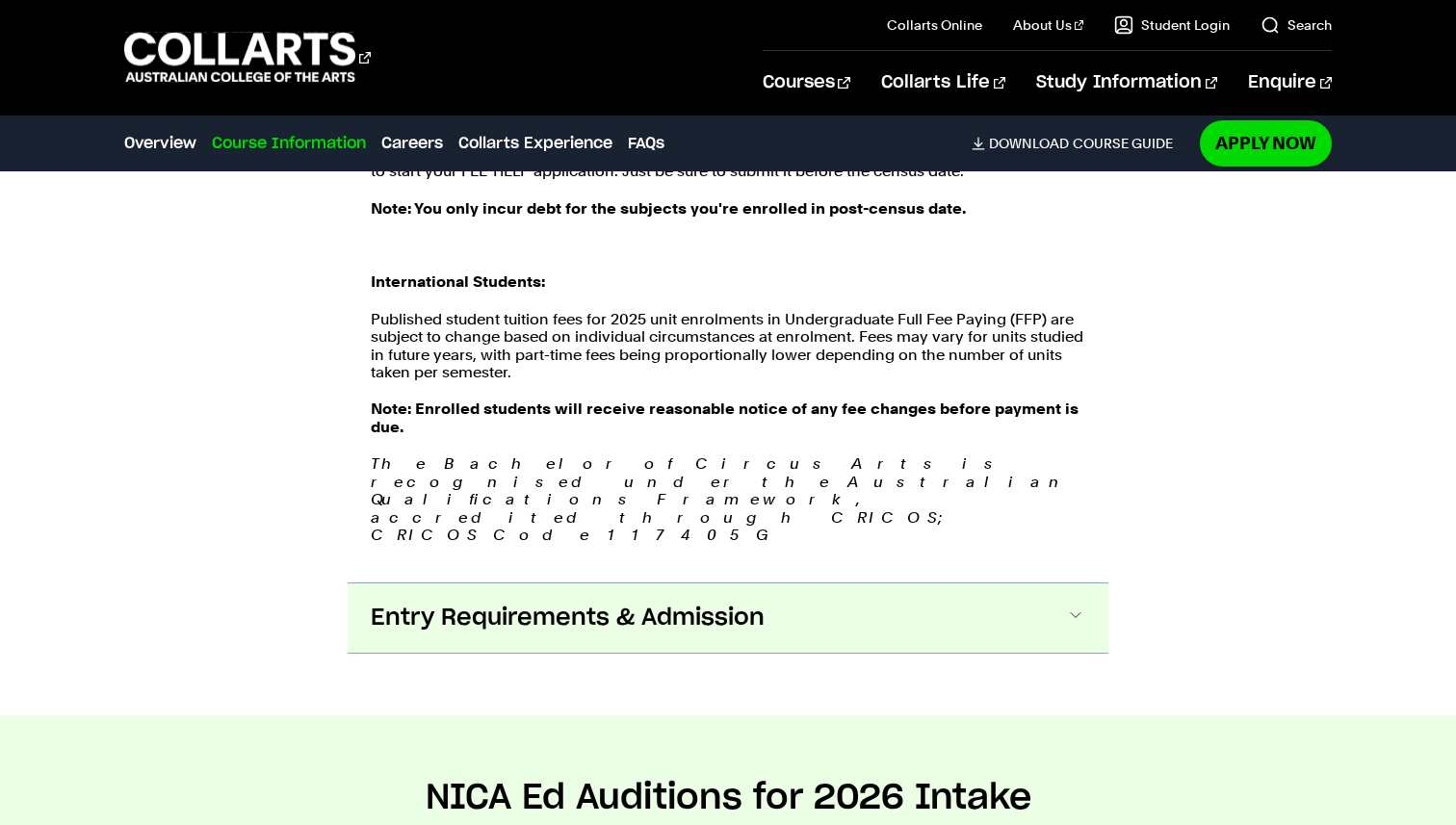 click on "Entry Requirements & Admission" at bounding box center [567, 618] 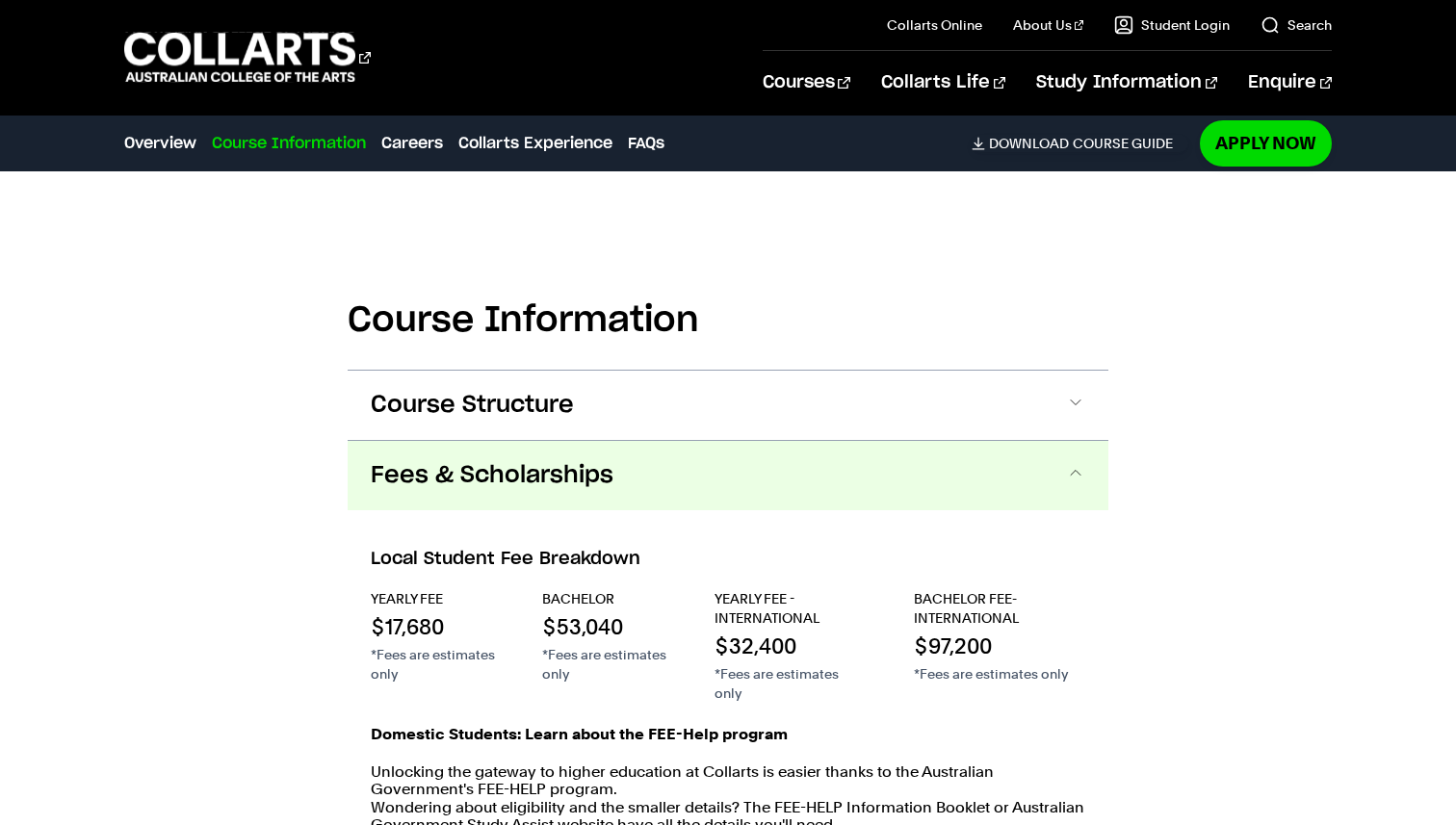 scroll, scrollTop: 0, scrollLeft: 0, axis: both 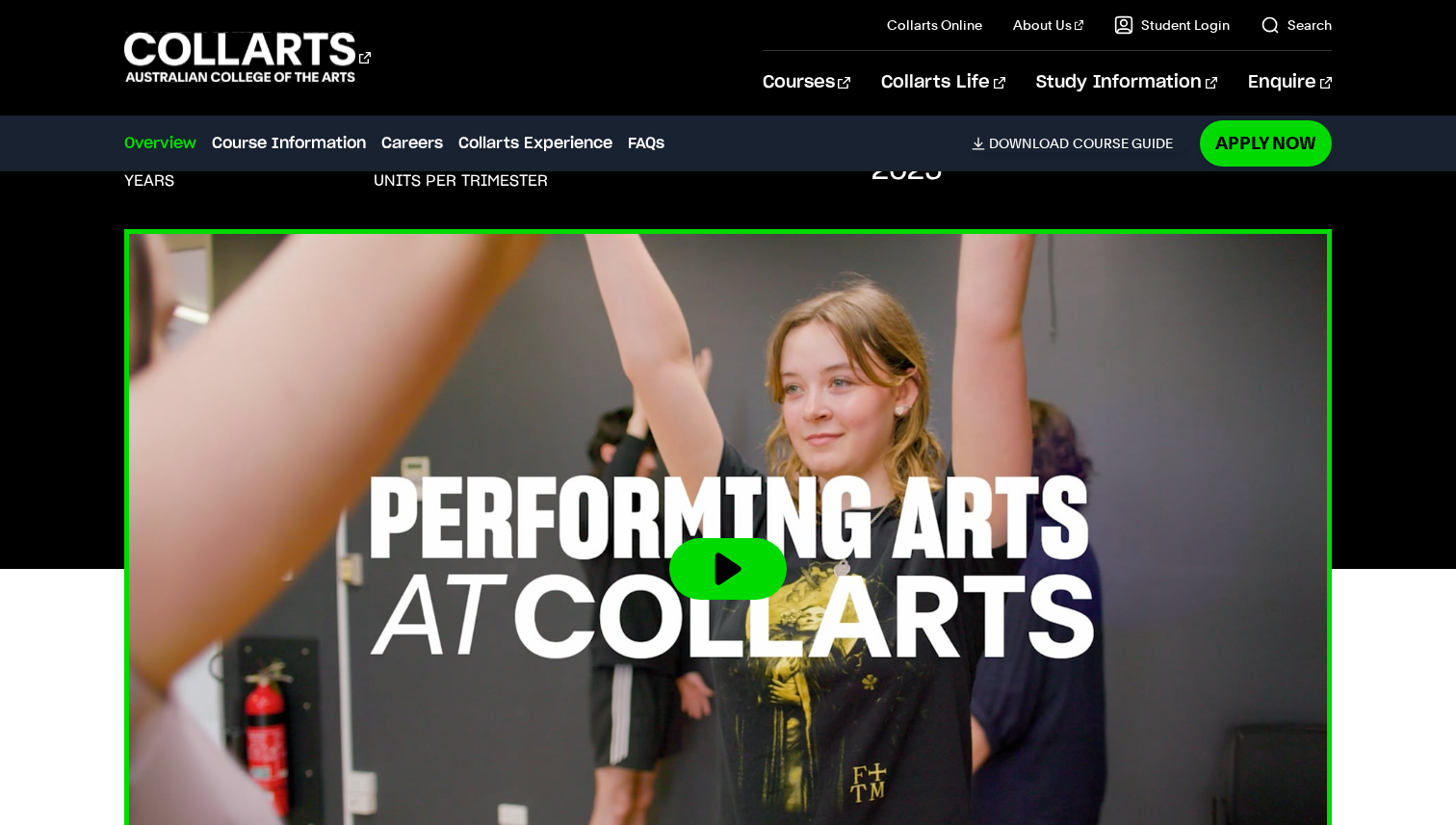 click at bounding box center (728, 569) 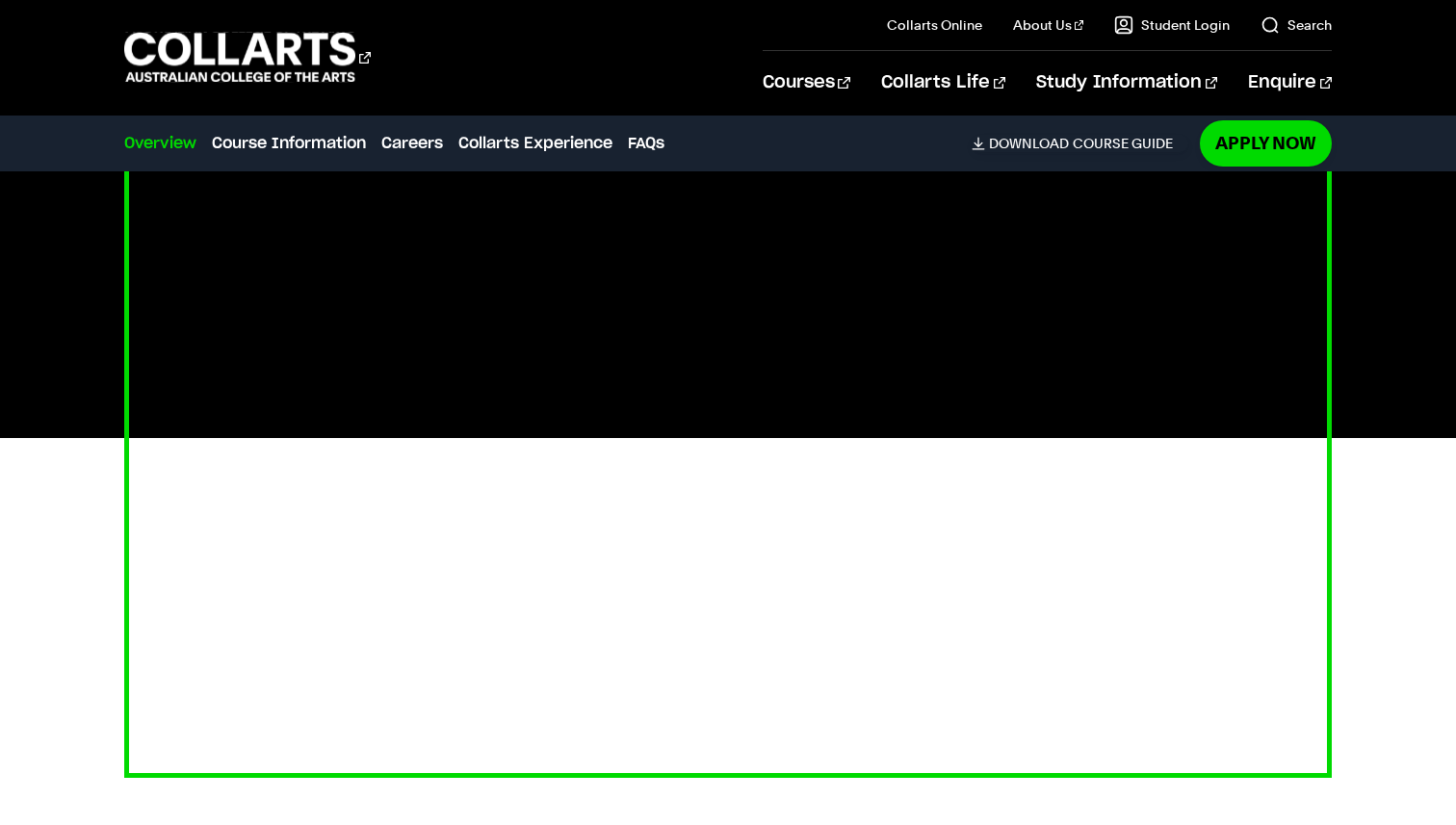 scroll, scrollTop: 646, scrollLeft: 0, axis: vertical 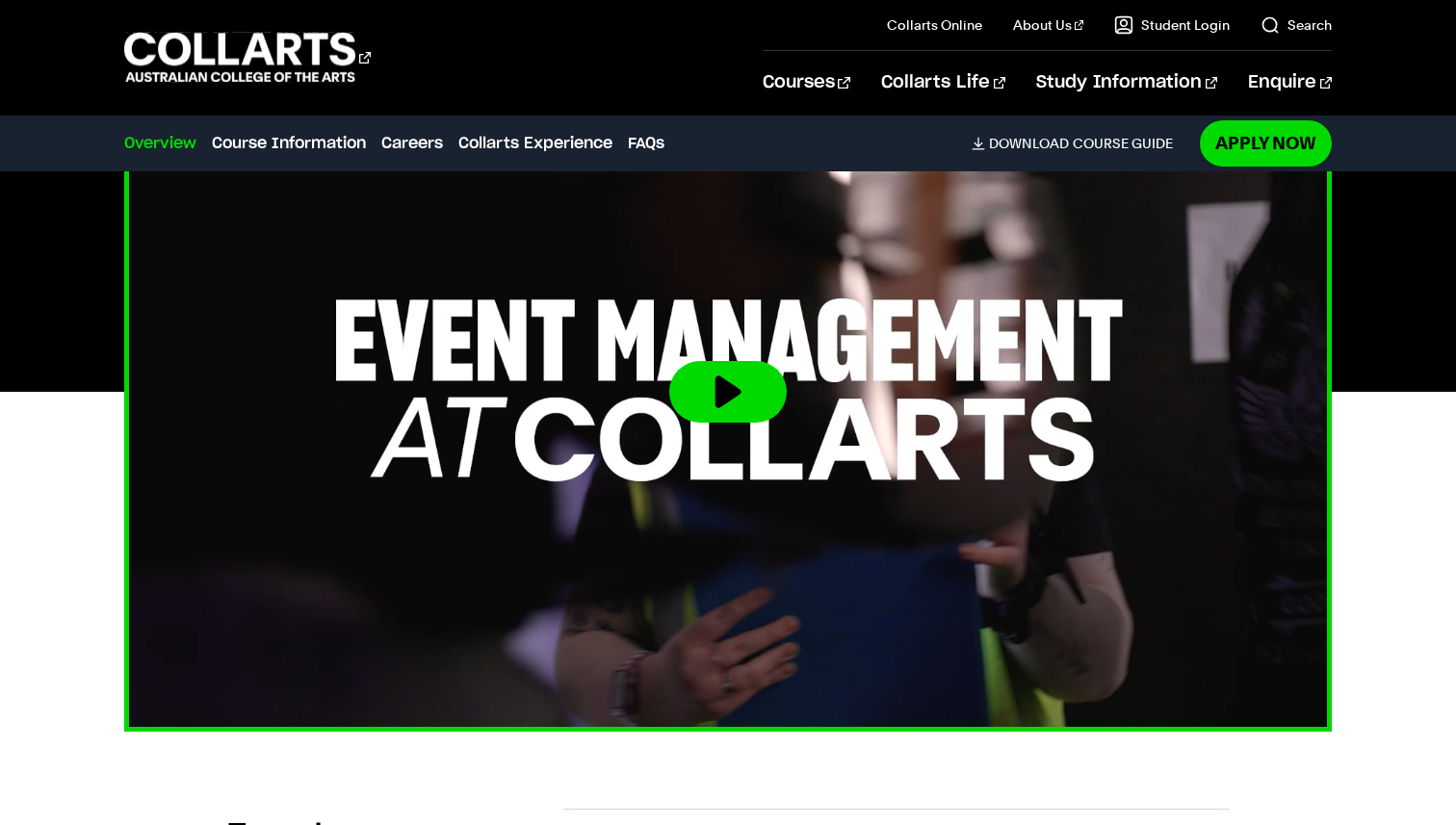click at bounding box center [728, 392] 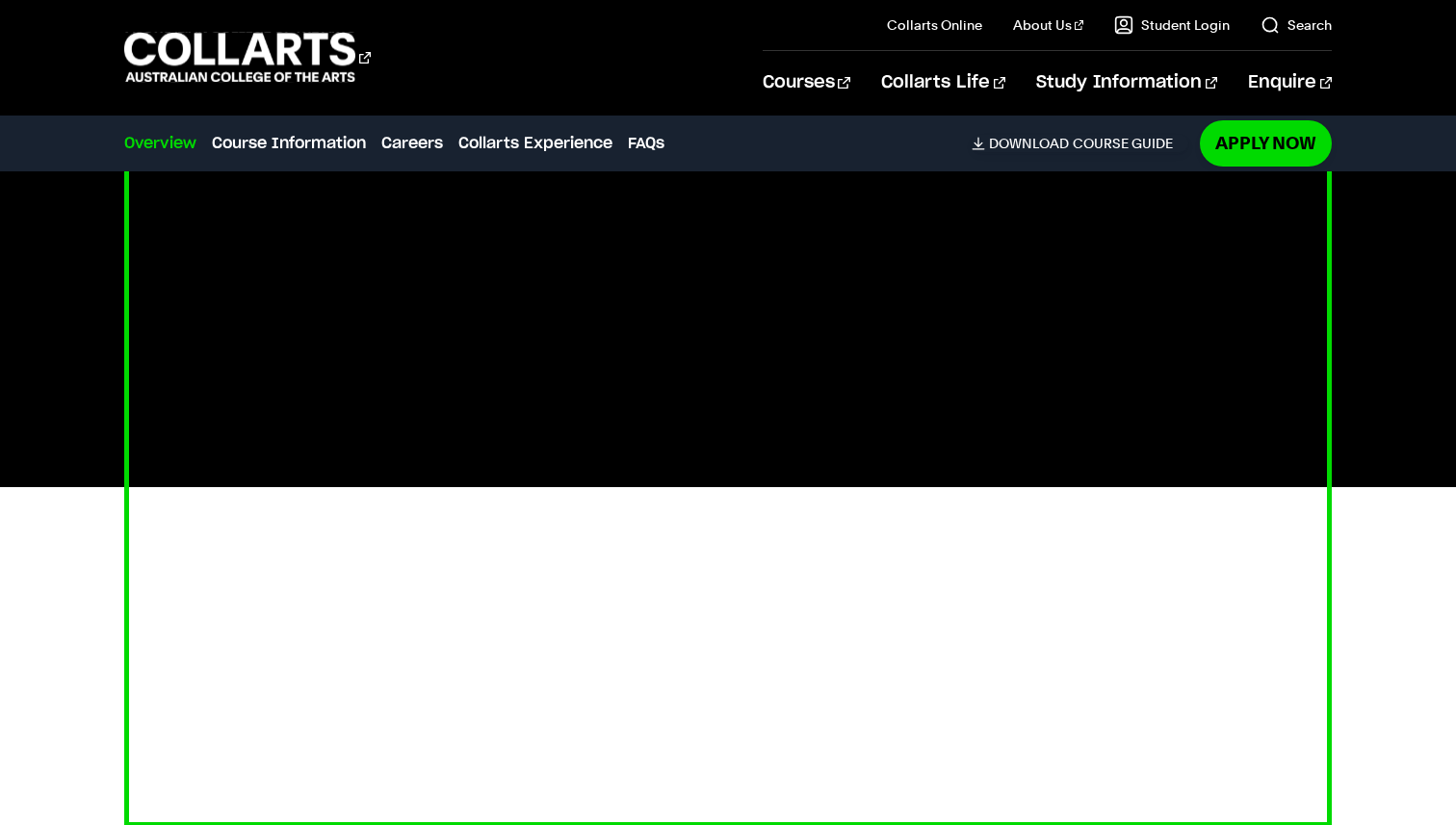 scroll, scrollTop: 510, scrollLeft: 0, axis: vertical 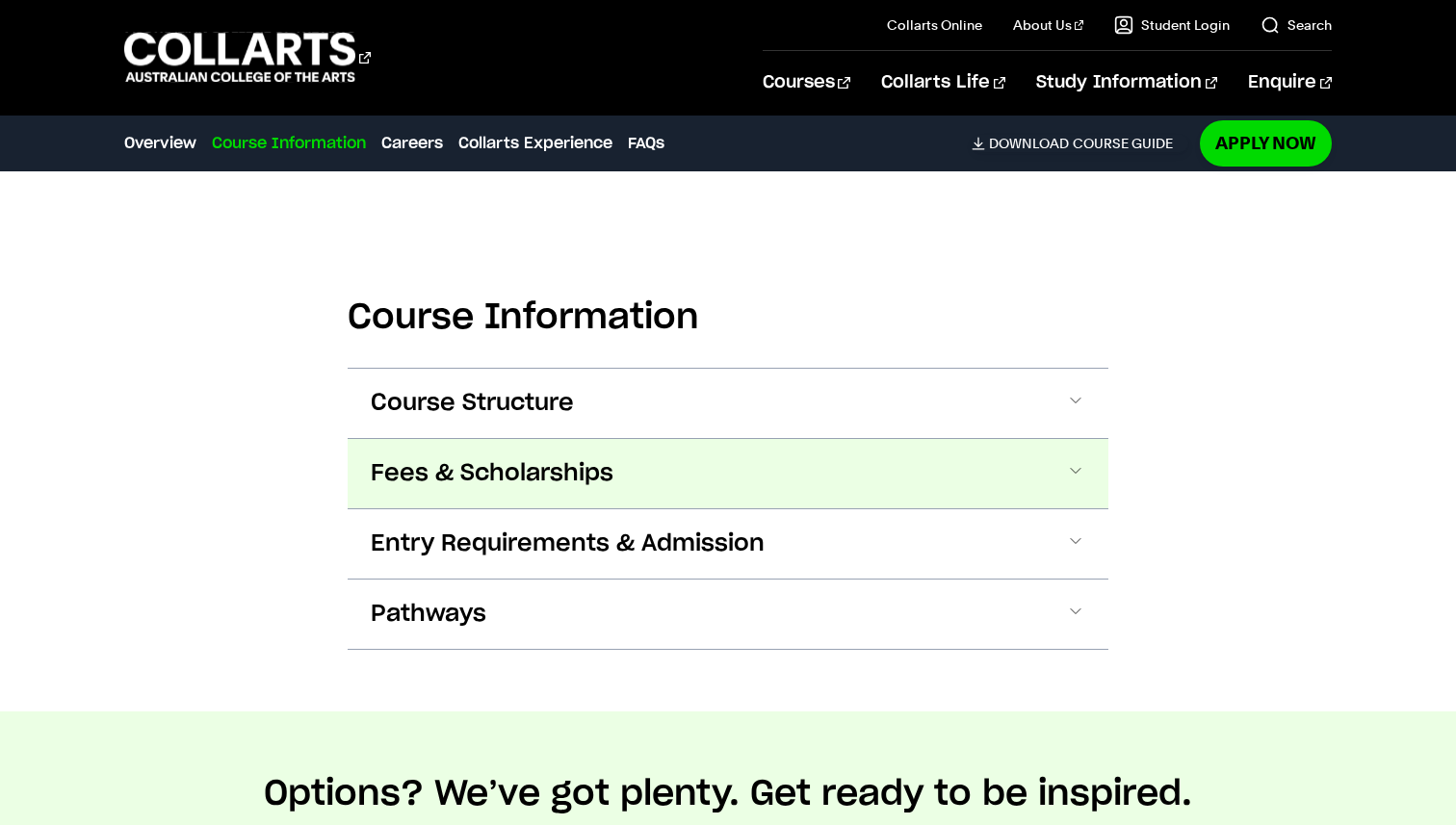 click on "Fees & Scholarships" at bounding box center [492, 474] 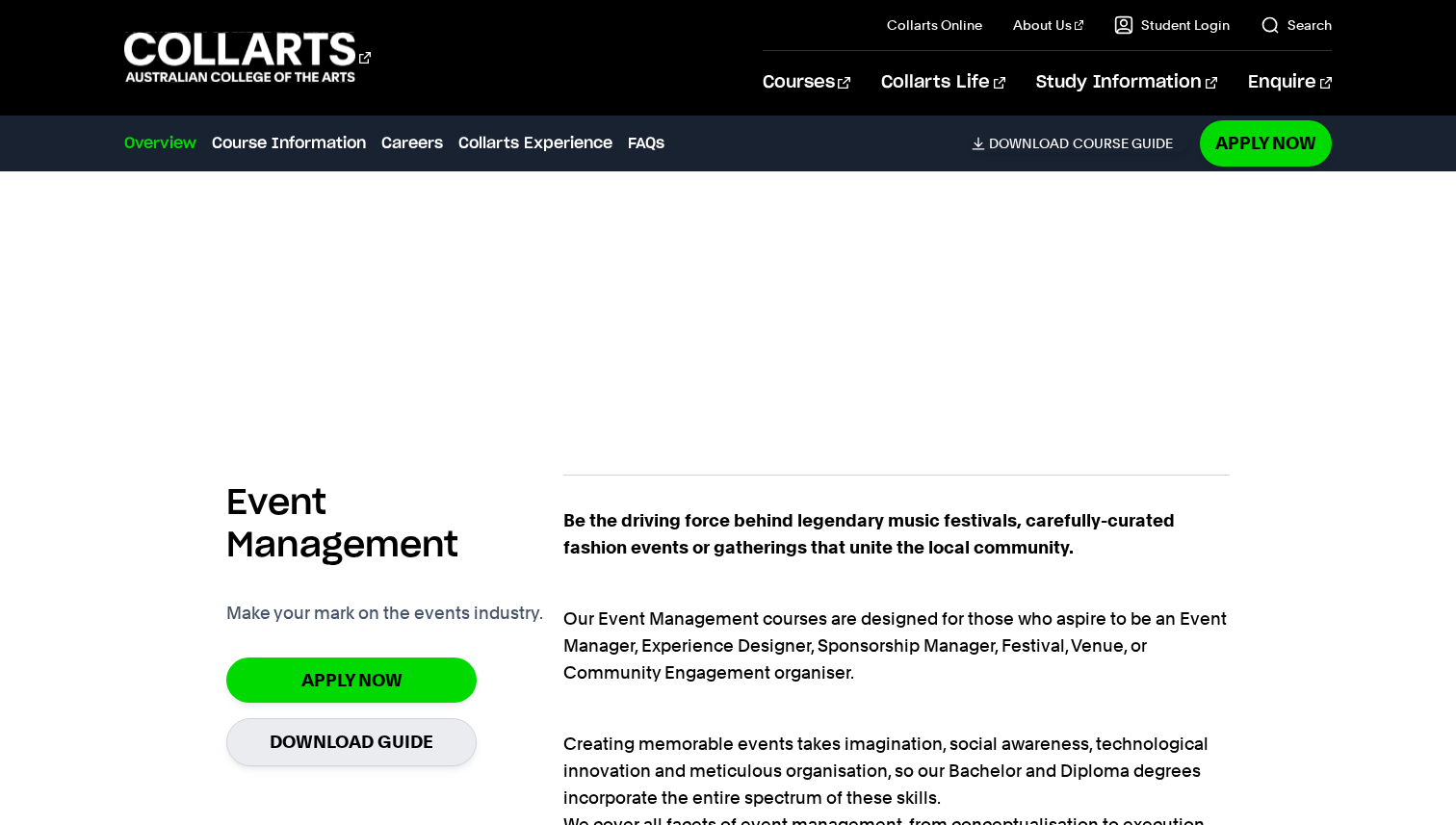 scroll, scrollTop: 306, scrollLeft: 0, axis: vertical 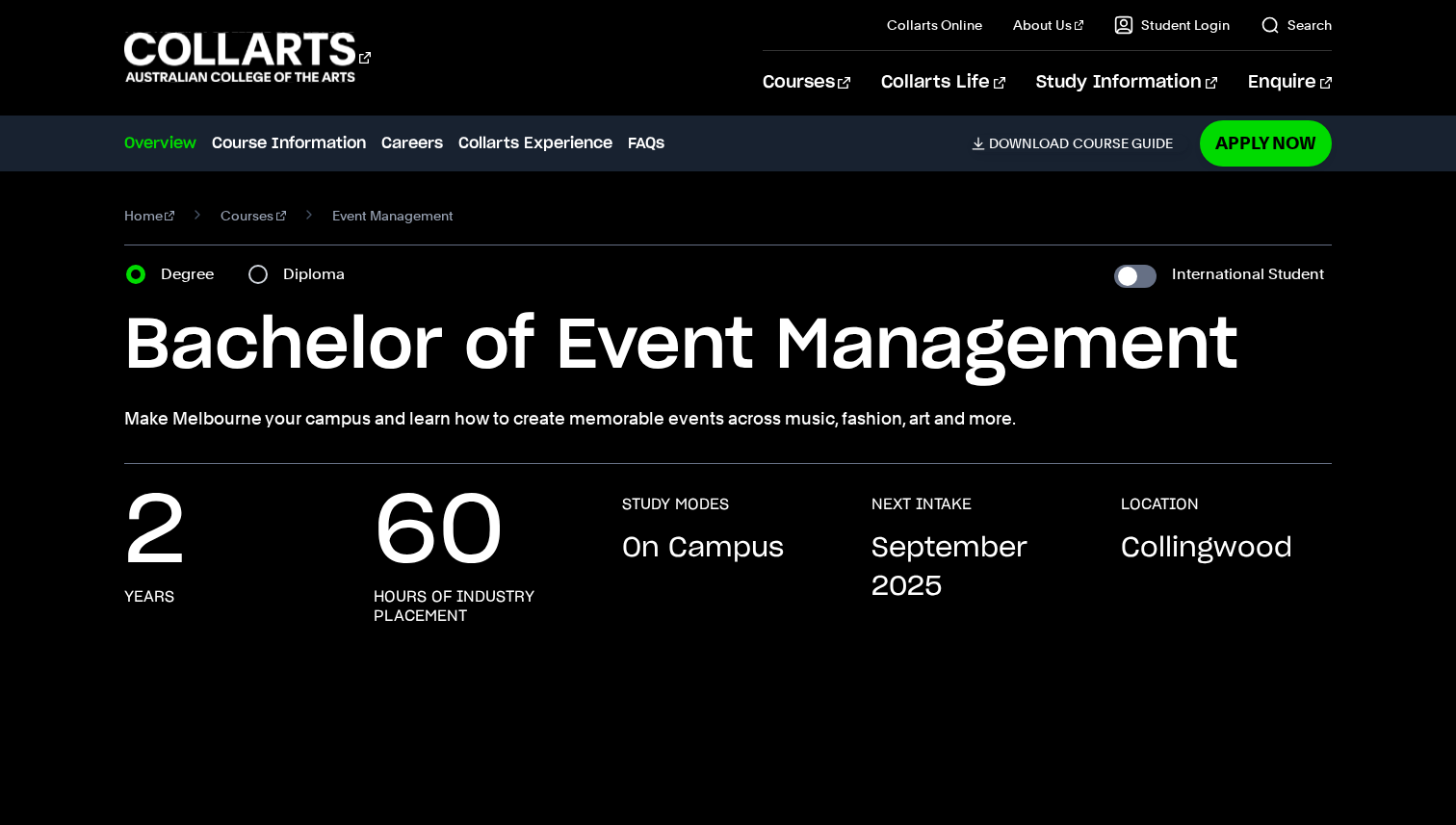 click on "Diploma" at bounding box center (302, 274) 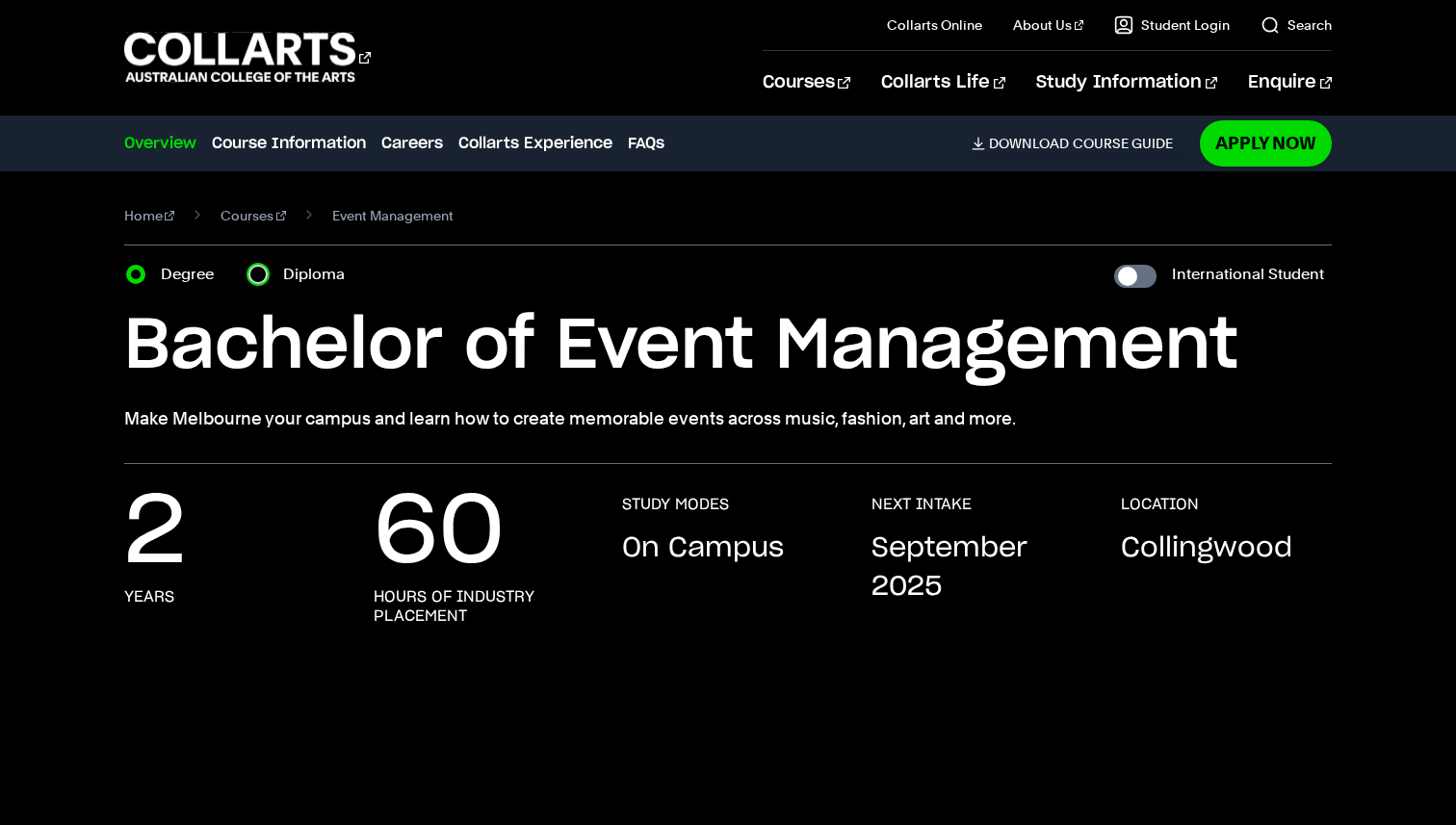 click on "Diploma" at bounding box center (258, 274) 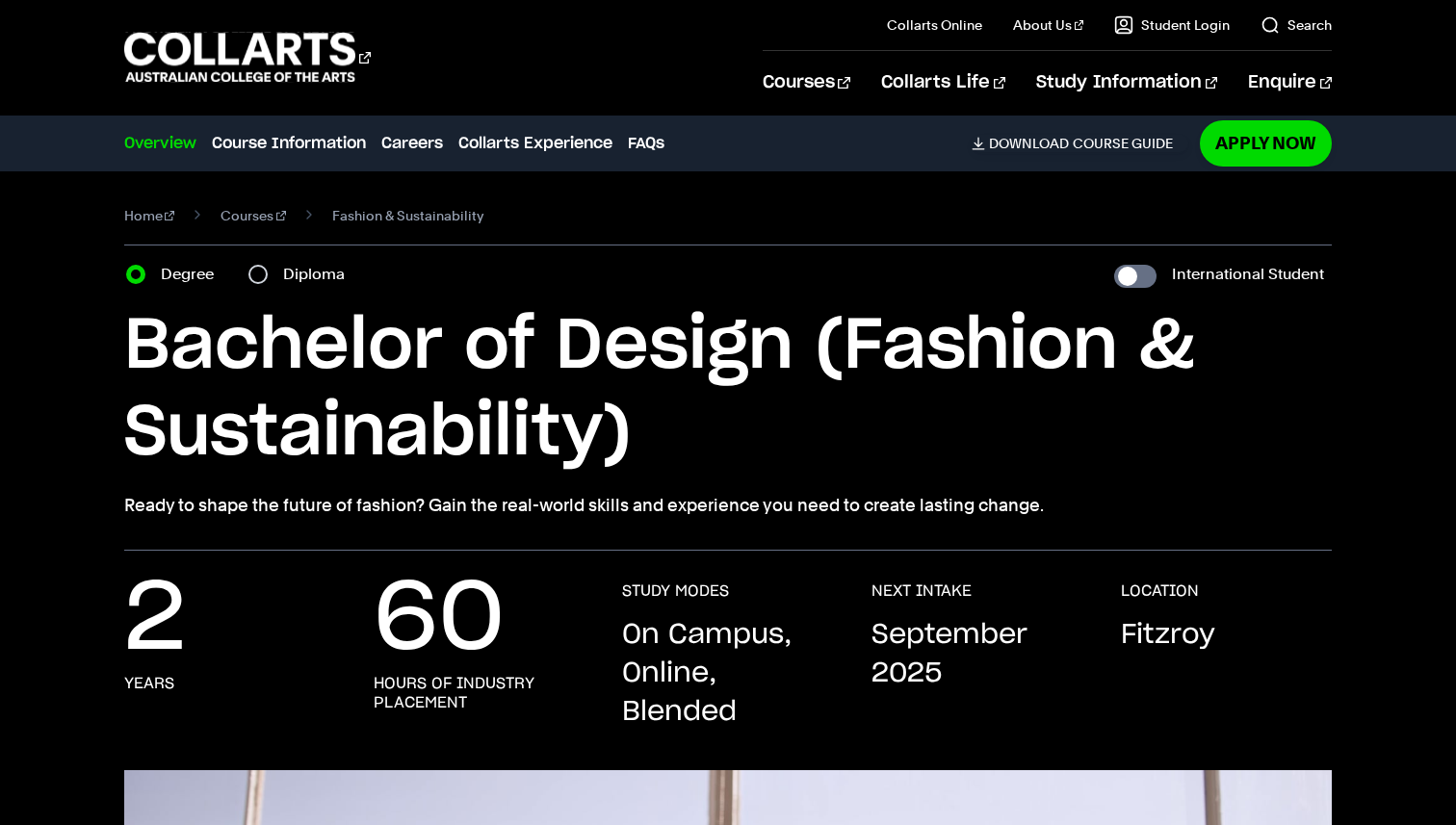scroll, scrollTop: 0, scrollLeft: 0, axis: both 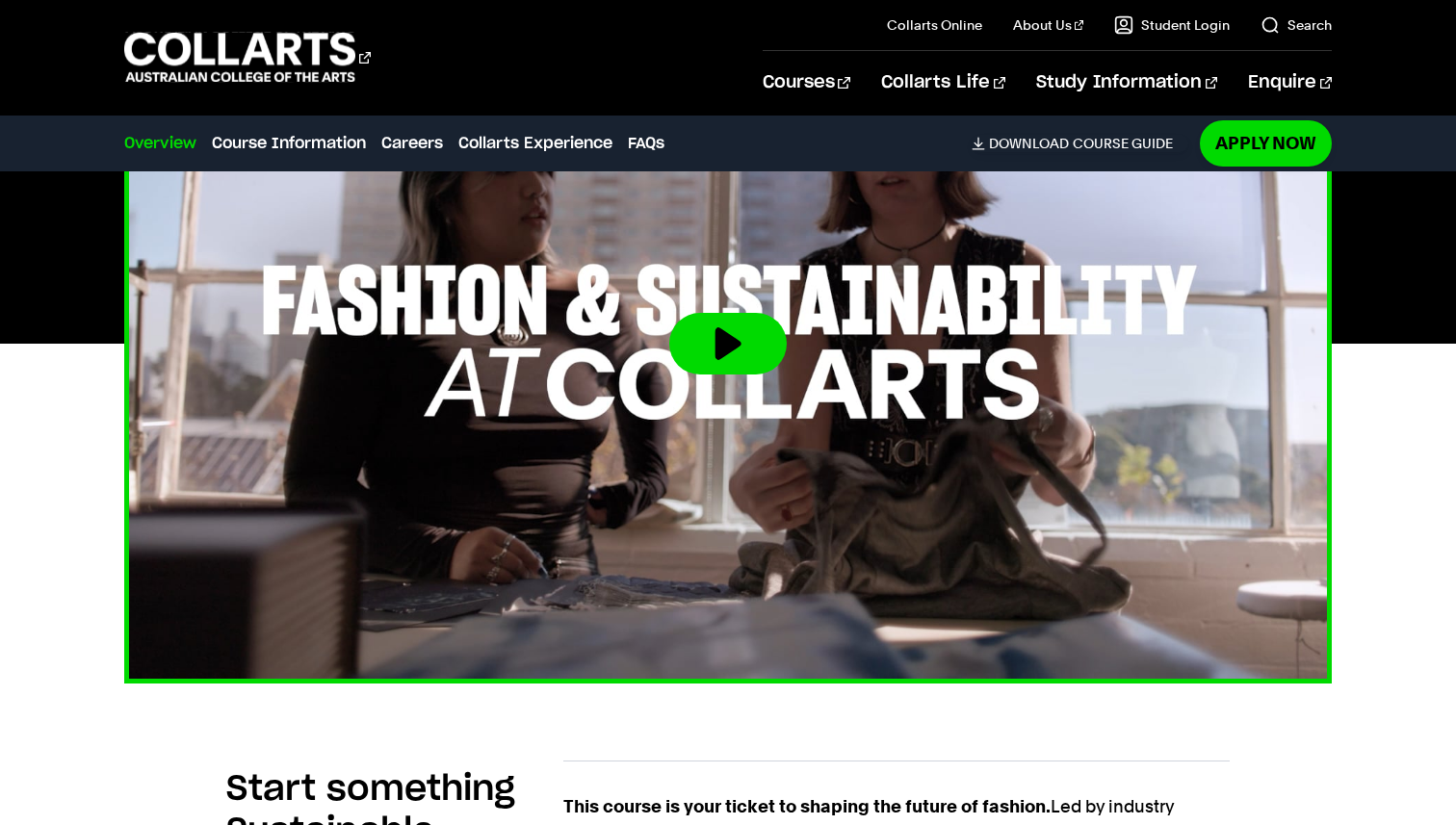 click at bounding box center [728, 344] 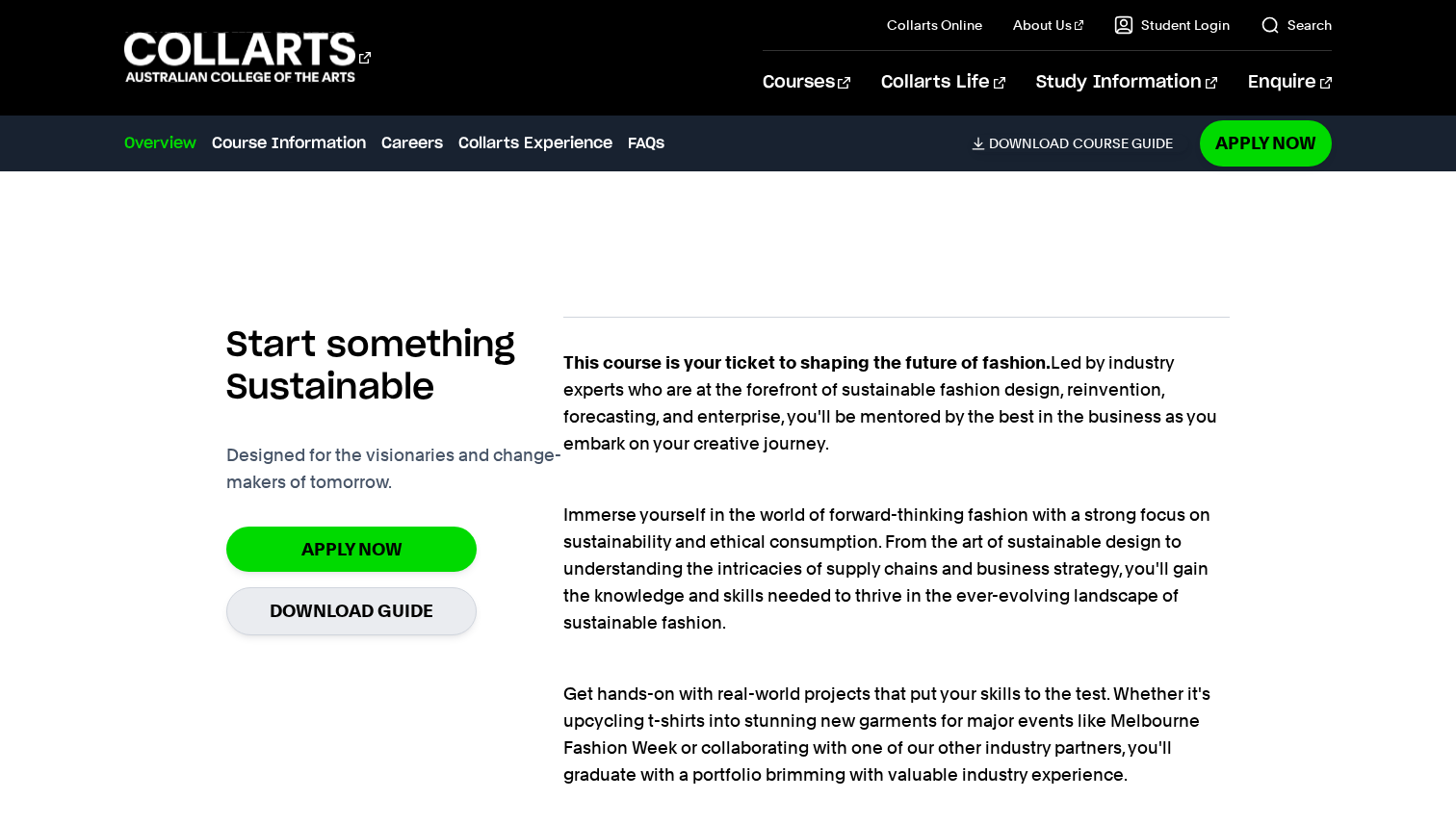 scroll, scrollTop: 1225, scrollLeft: 0, axis: vertical 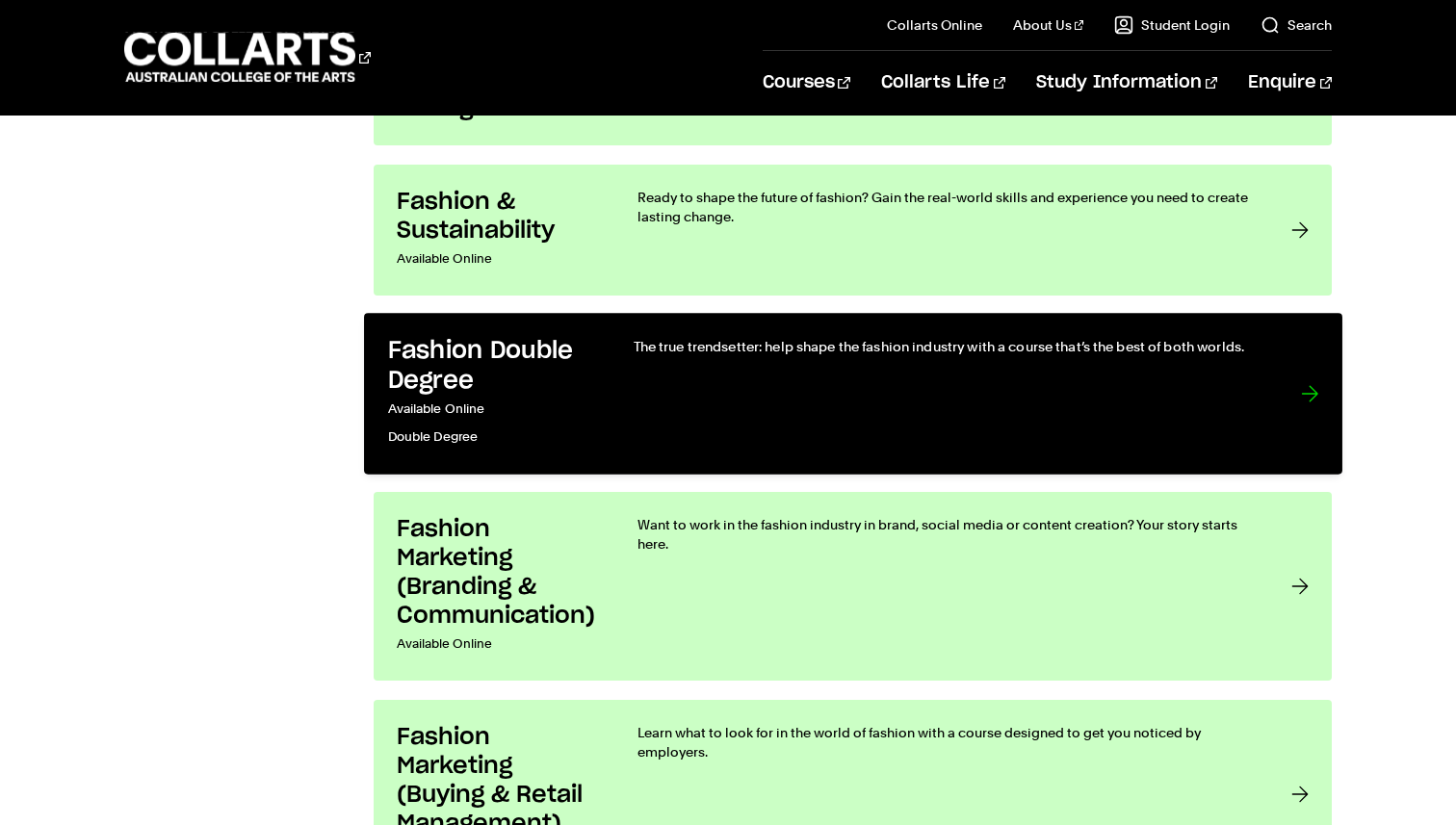 click on "The true trendsetter: help shape the fashion industry with a course that’s the best of both worlds." at bounding box center [947, 394] 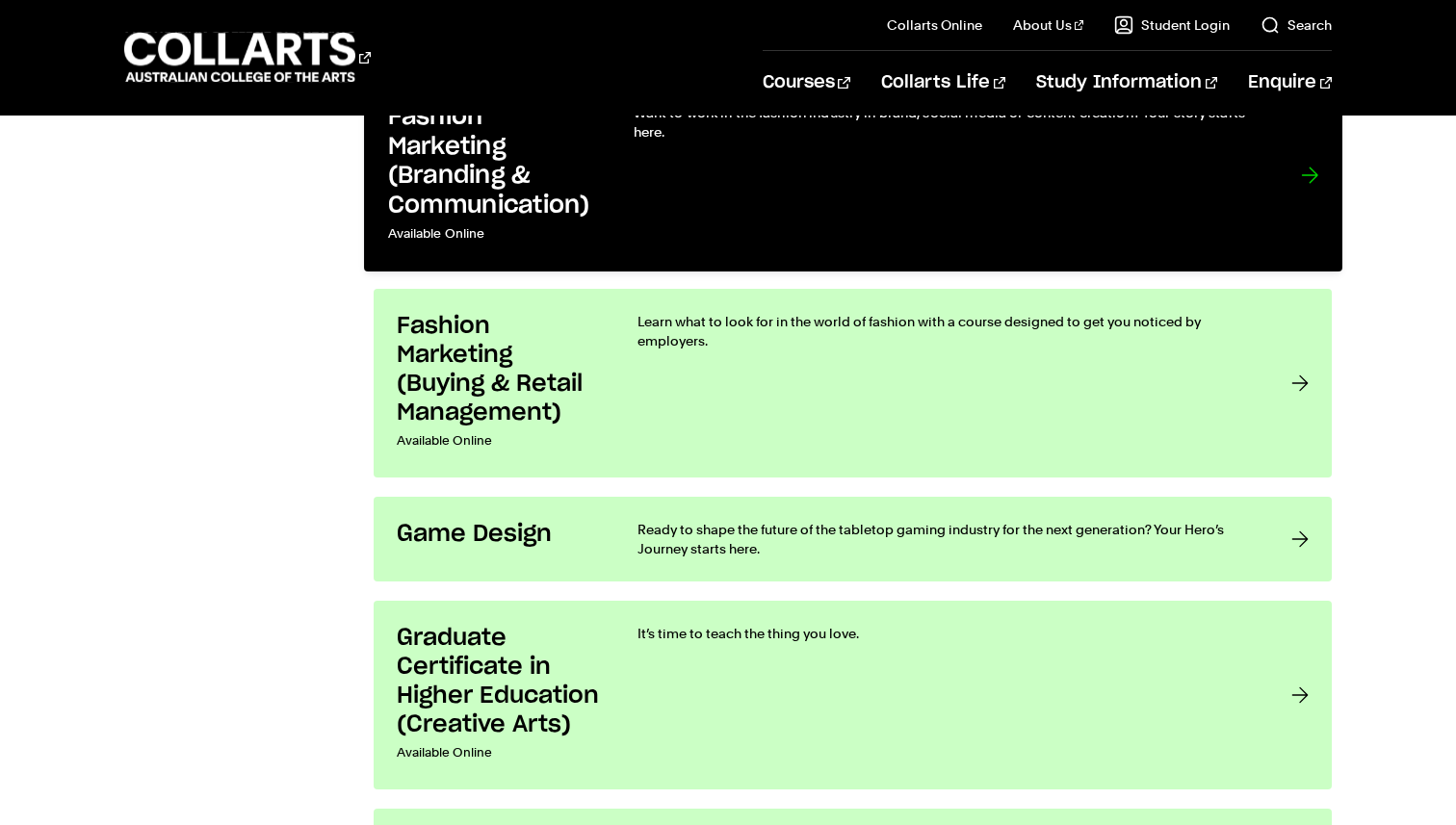 scroll, scrollTop: 2539, scrollLeft: 0, axis: vertical 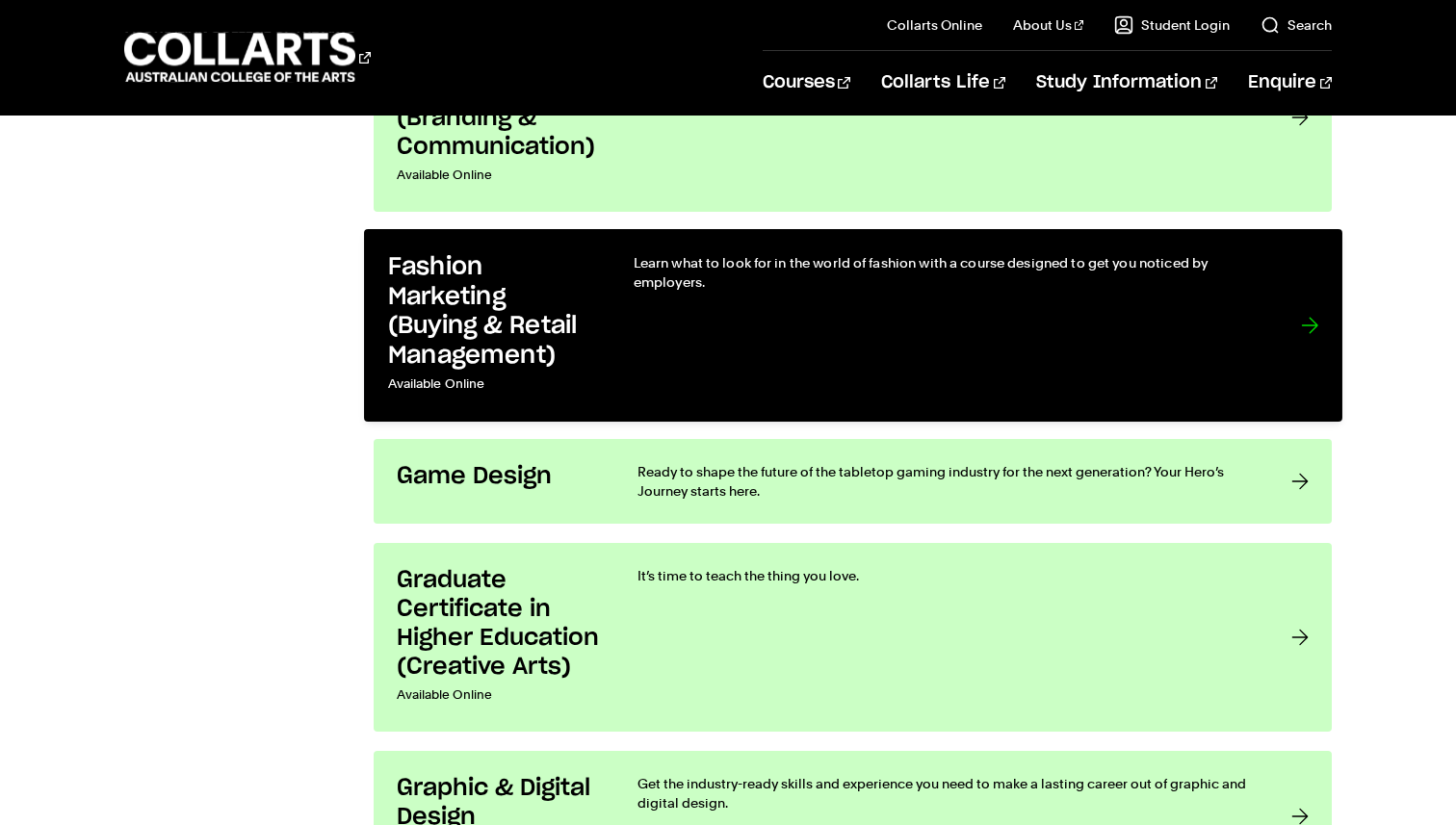 click on "Fashion Marketing (Buying & Retail Management)" at bounding box center [490, 312] 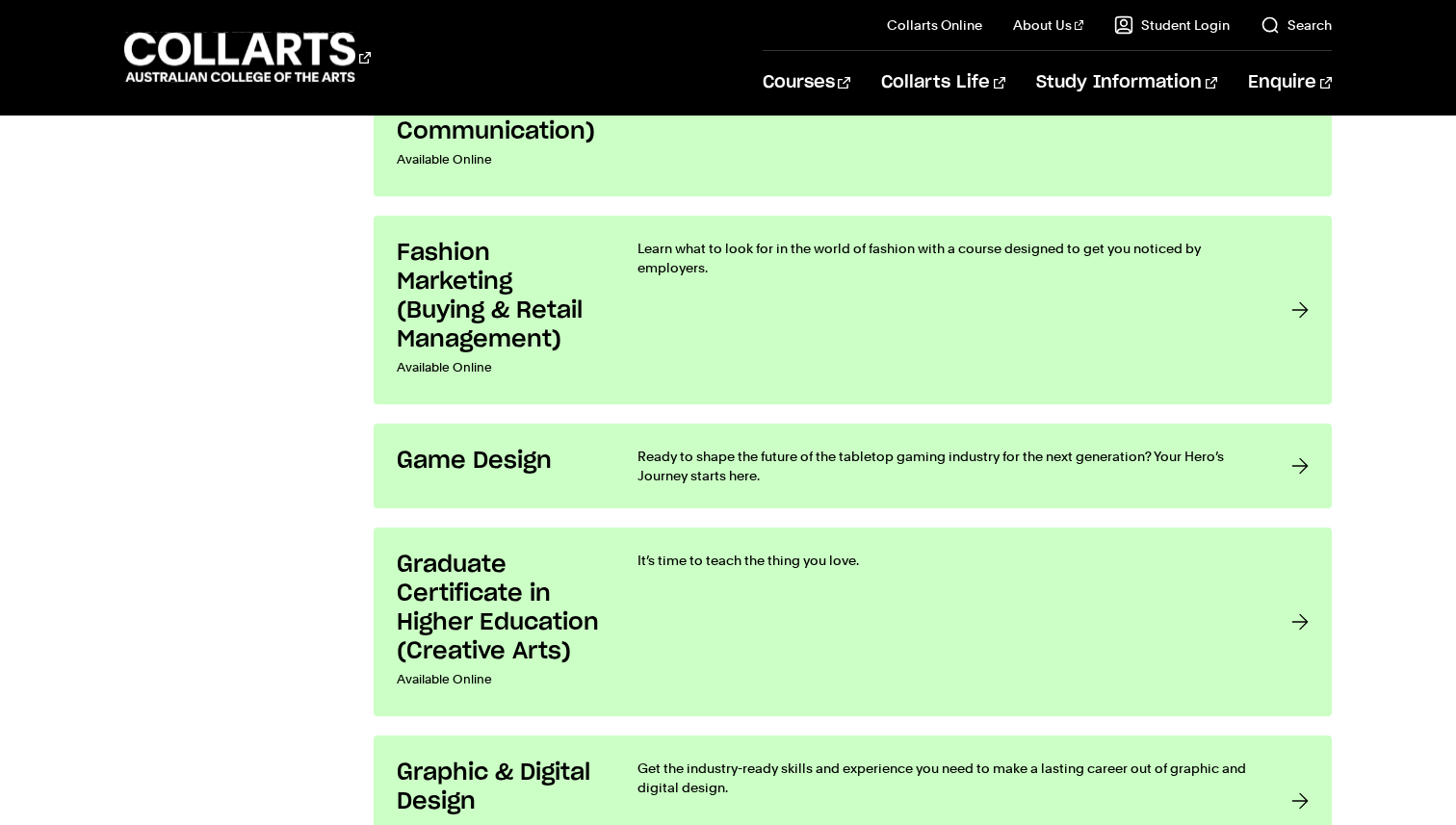 scroll, scrollTop: 2570, scrollLeft: 0, axis: vertical 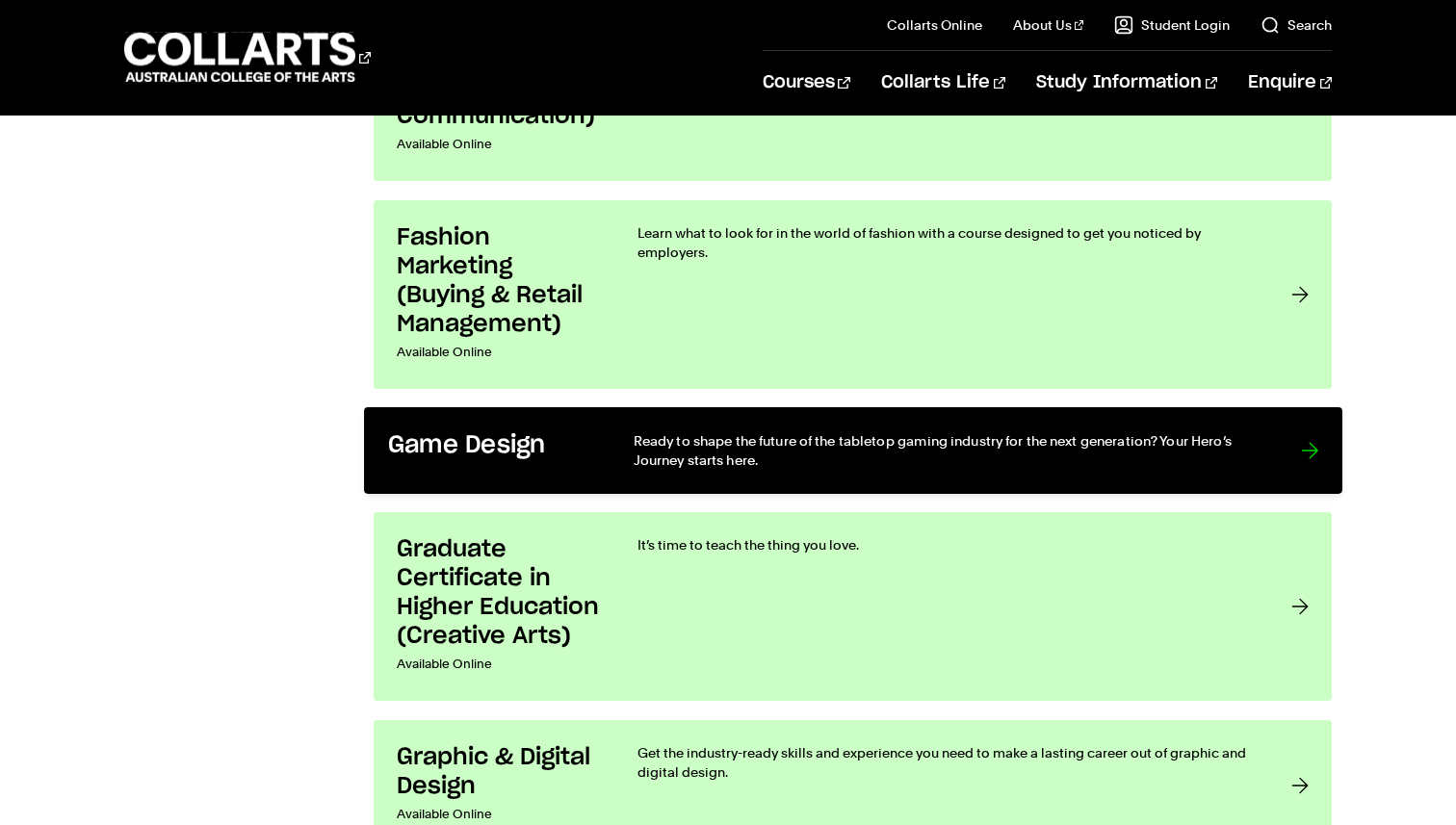 click on "Game Design
Ready to shape the future of the tabletop gaming industry for the next generation? Your Hero’s Journey starts here." at bounding box center [853, 451] 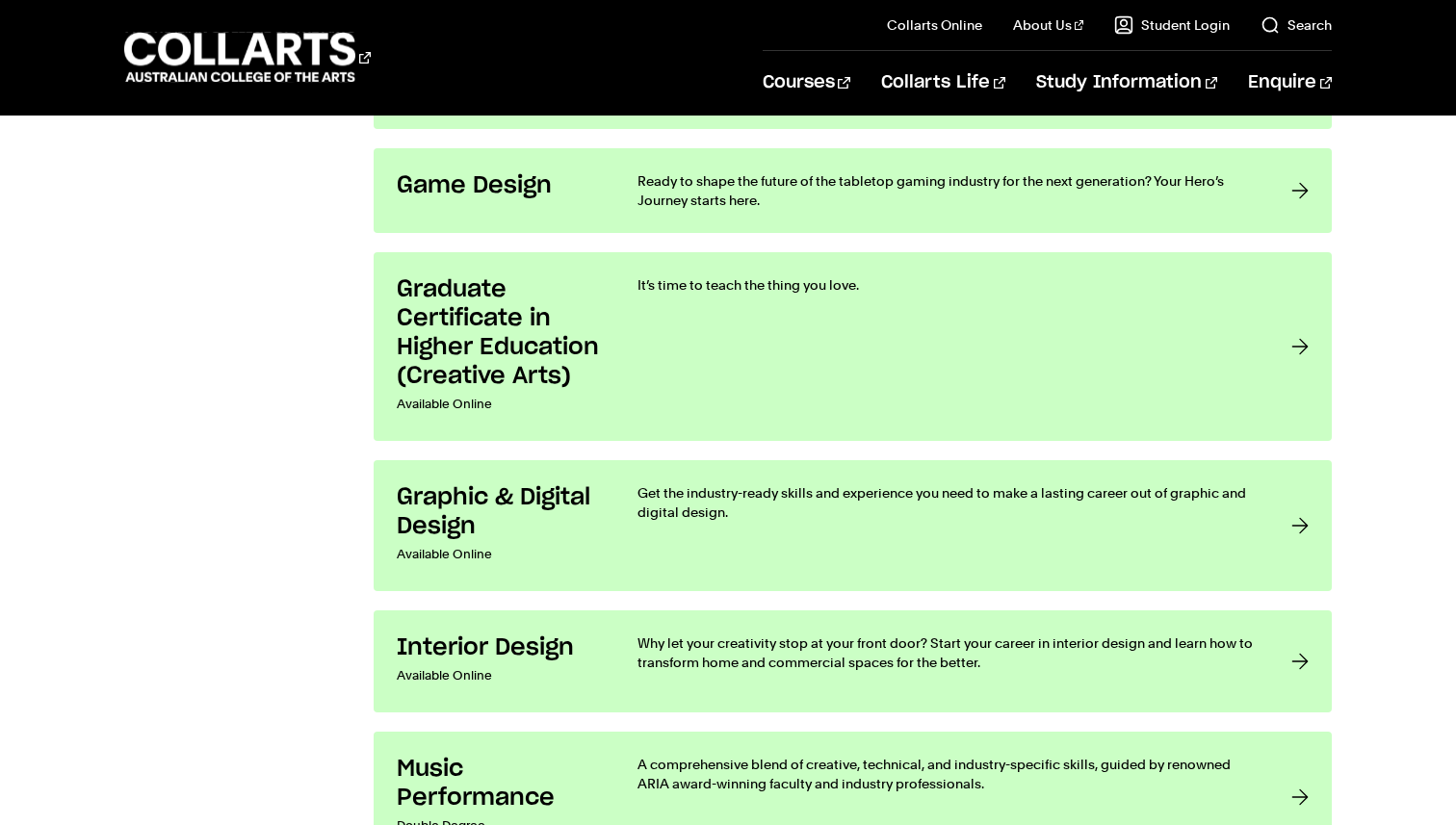 scroll, scrollTop: 2838, scrollLeft: 0, axis: vertical 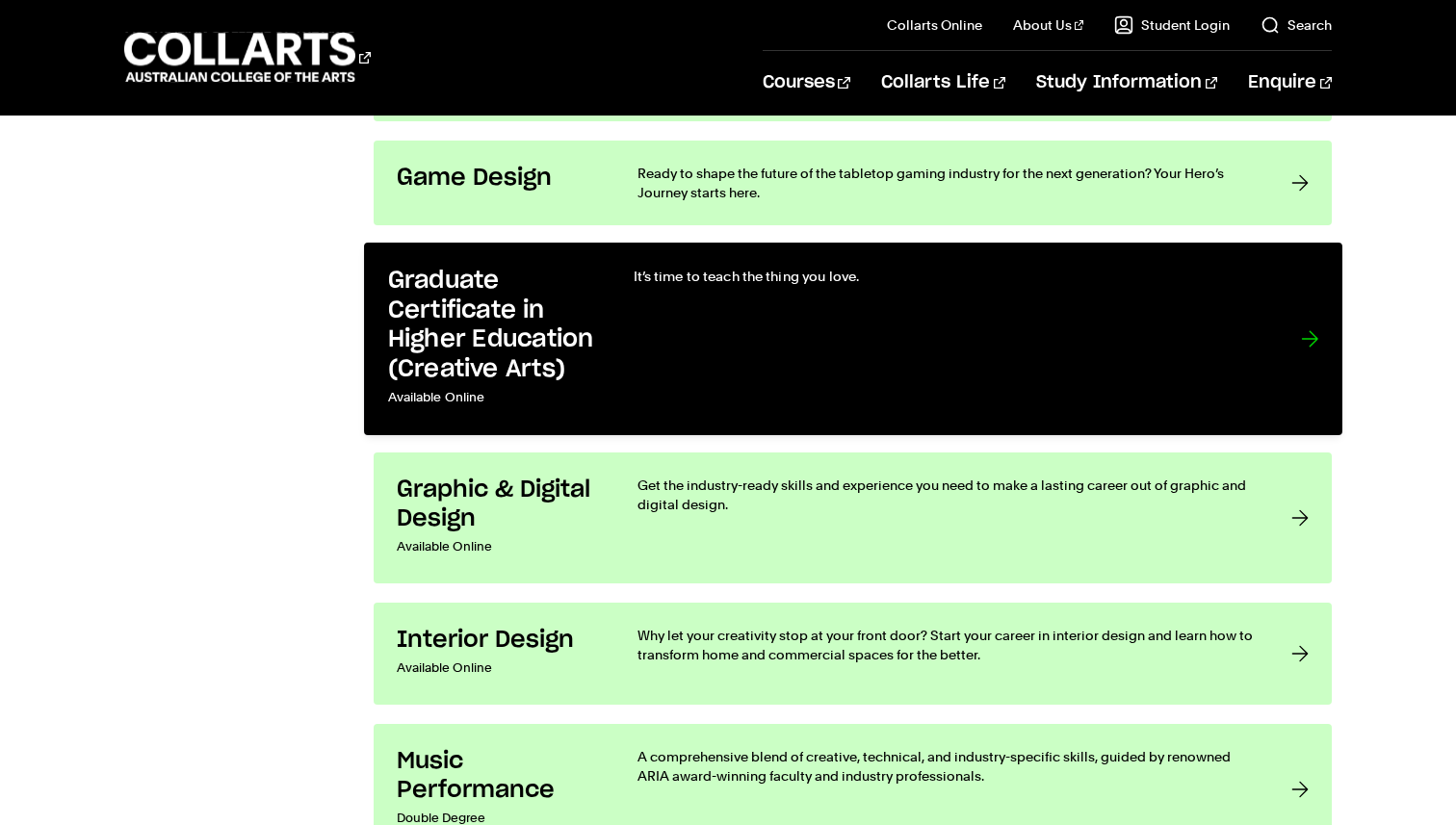 click on "Graduate Certificate in Higher Education (Creative Arts)" at bounding box center (490, 325) 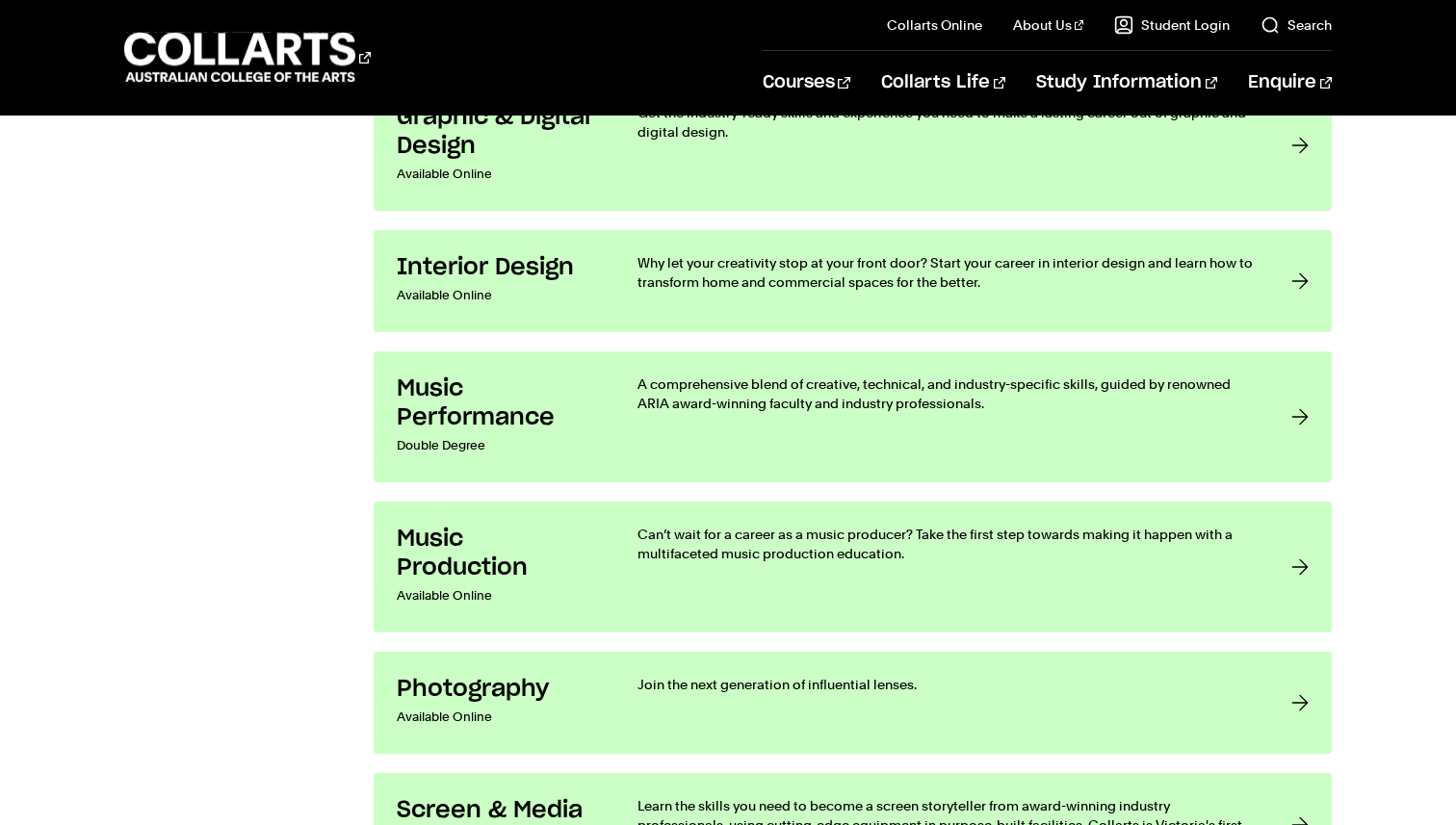 scroll, scrollTop: 3211, scrollLeft: 0, axis: vertical 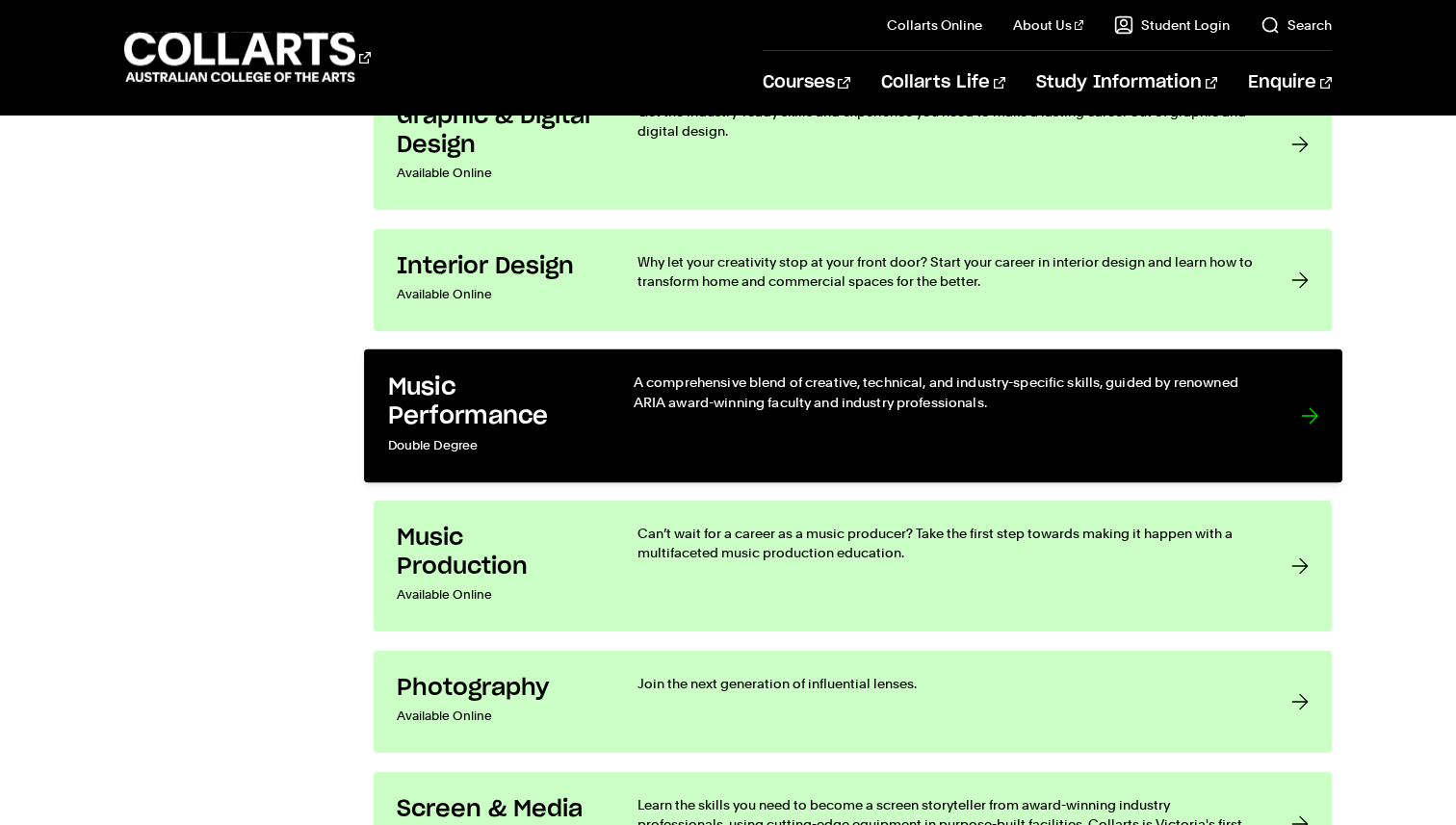 click on "Music Performance" at bounding box center (490, 401) 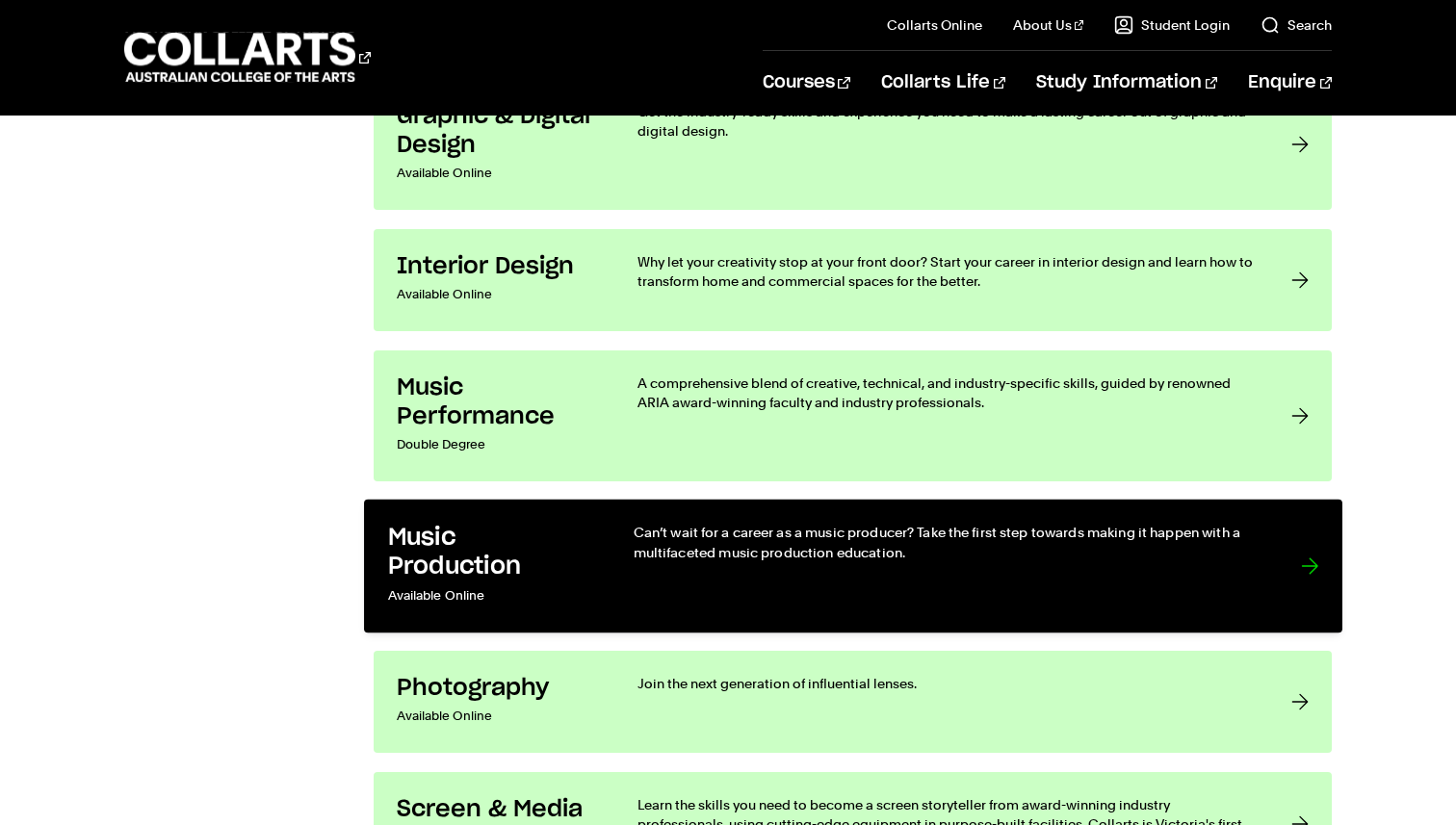 click on "Music Production" at bounding box center (490, 552) 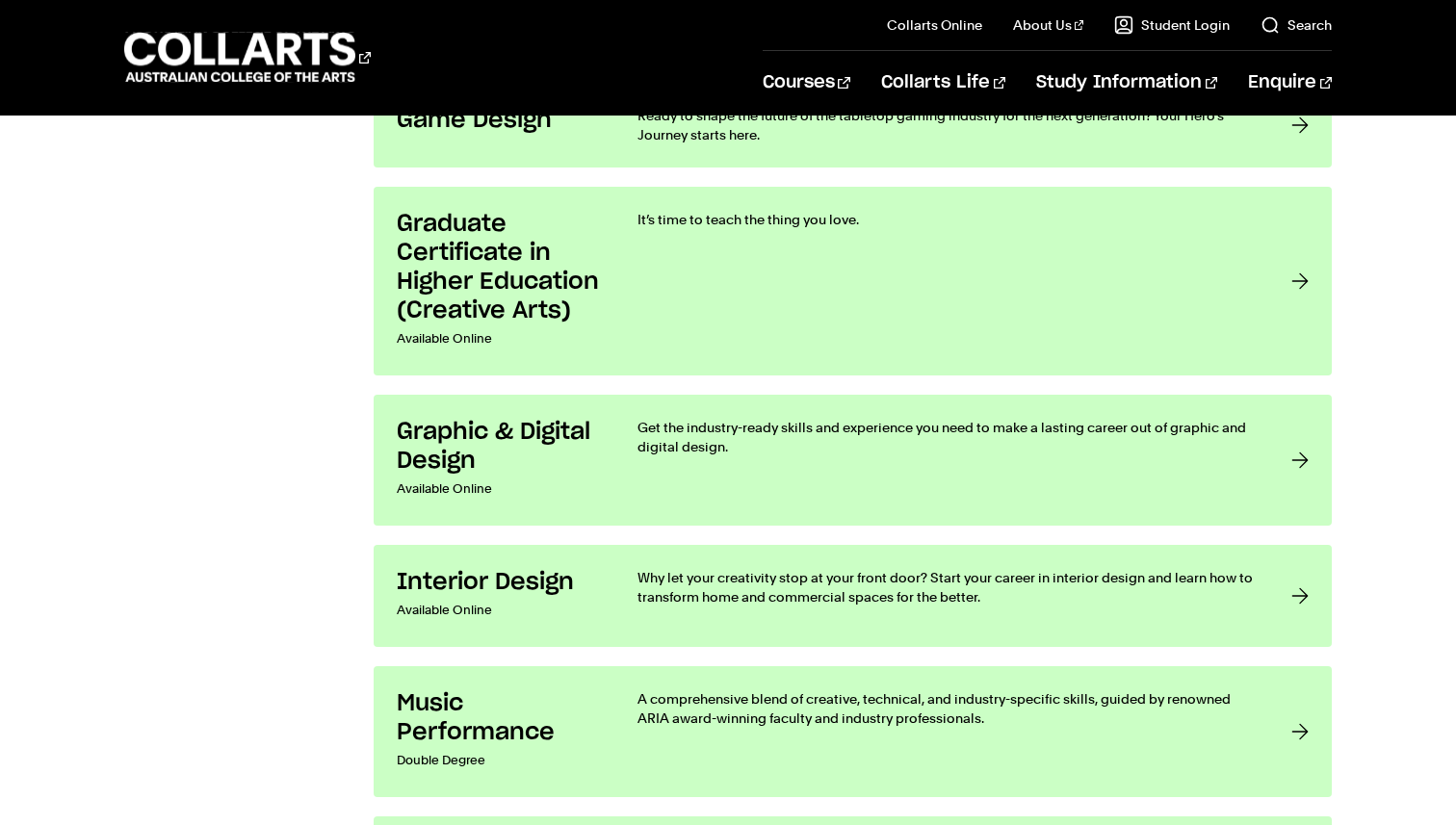 scroll, scrollTop: 3266, scrollLeft: 0, axis: vertical 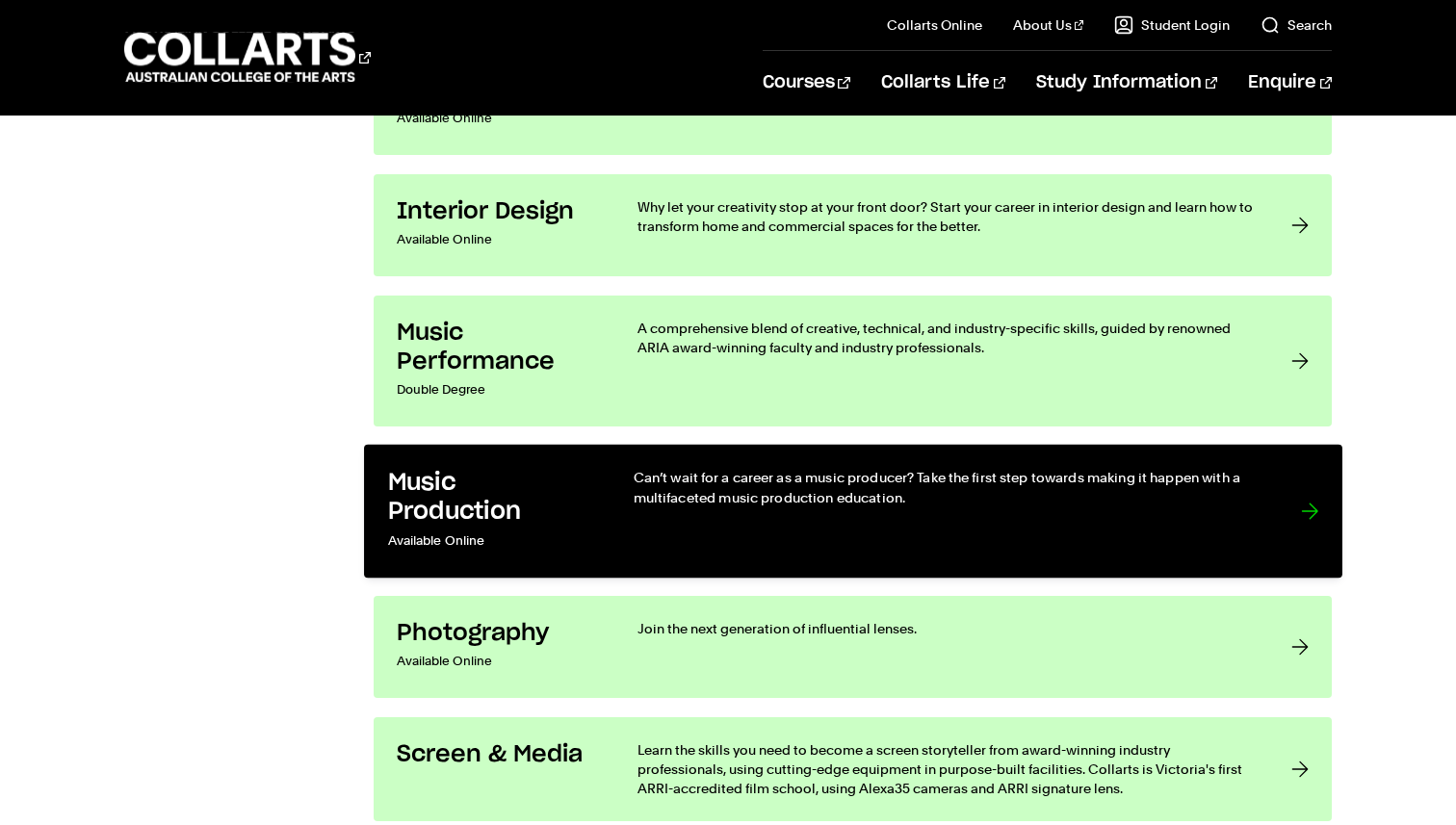 click on "Can’t wait for a career as a music producer? Take the first step towards making it happen with a multifaceted music production education." at bounding box center [947, 487] 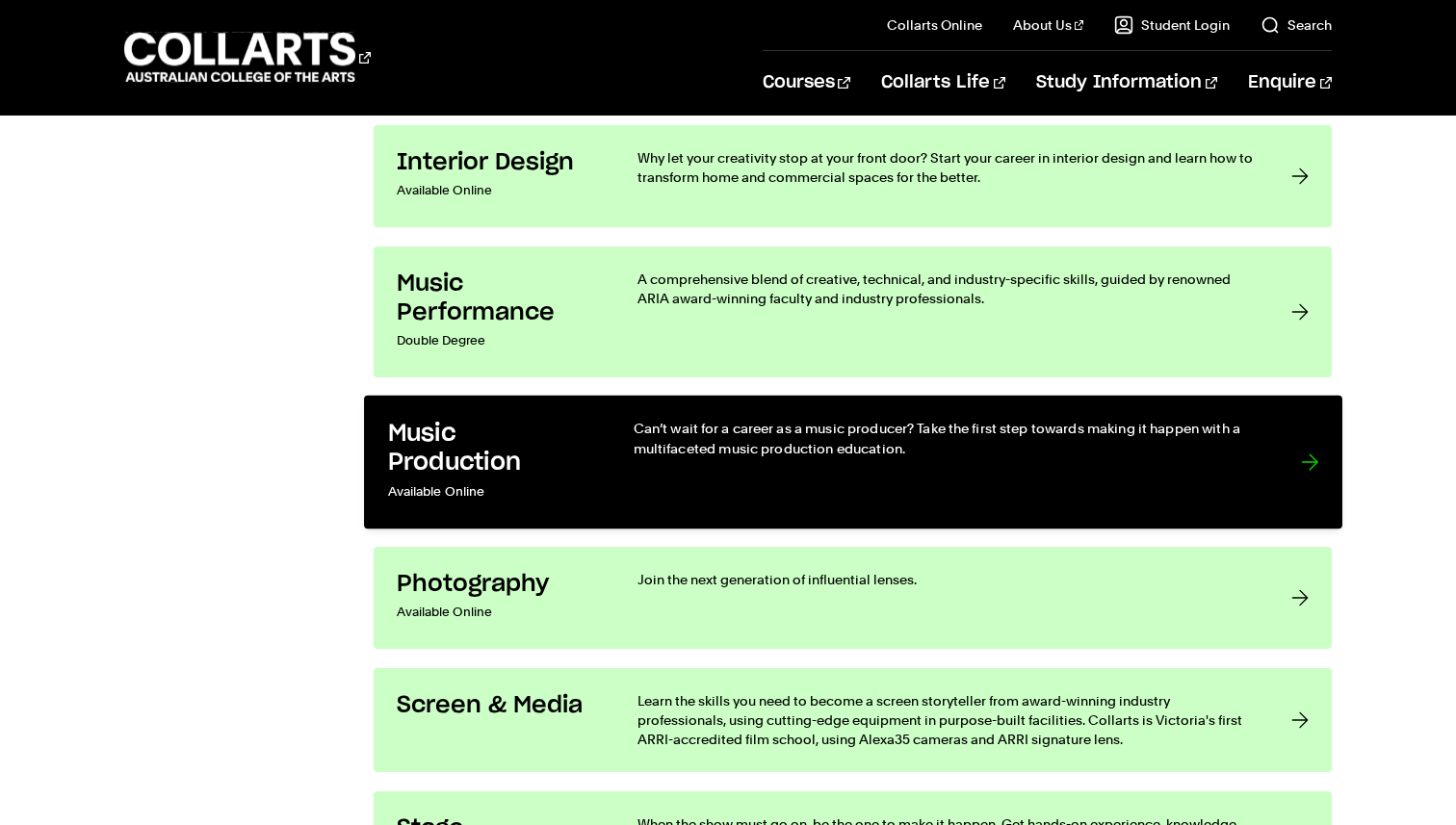 scroll, scrollTop: 3372, scrollLeft: 0, axis: vertical 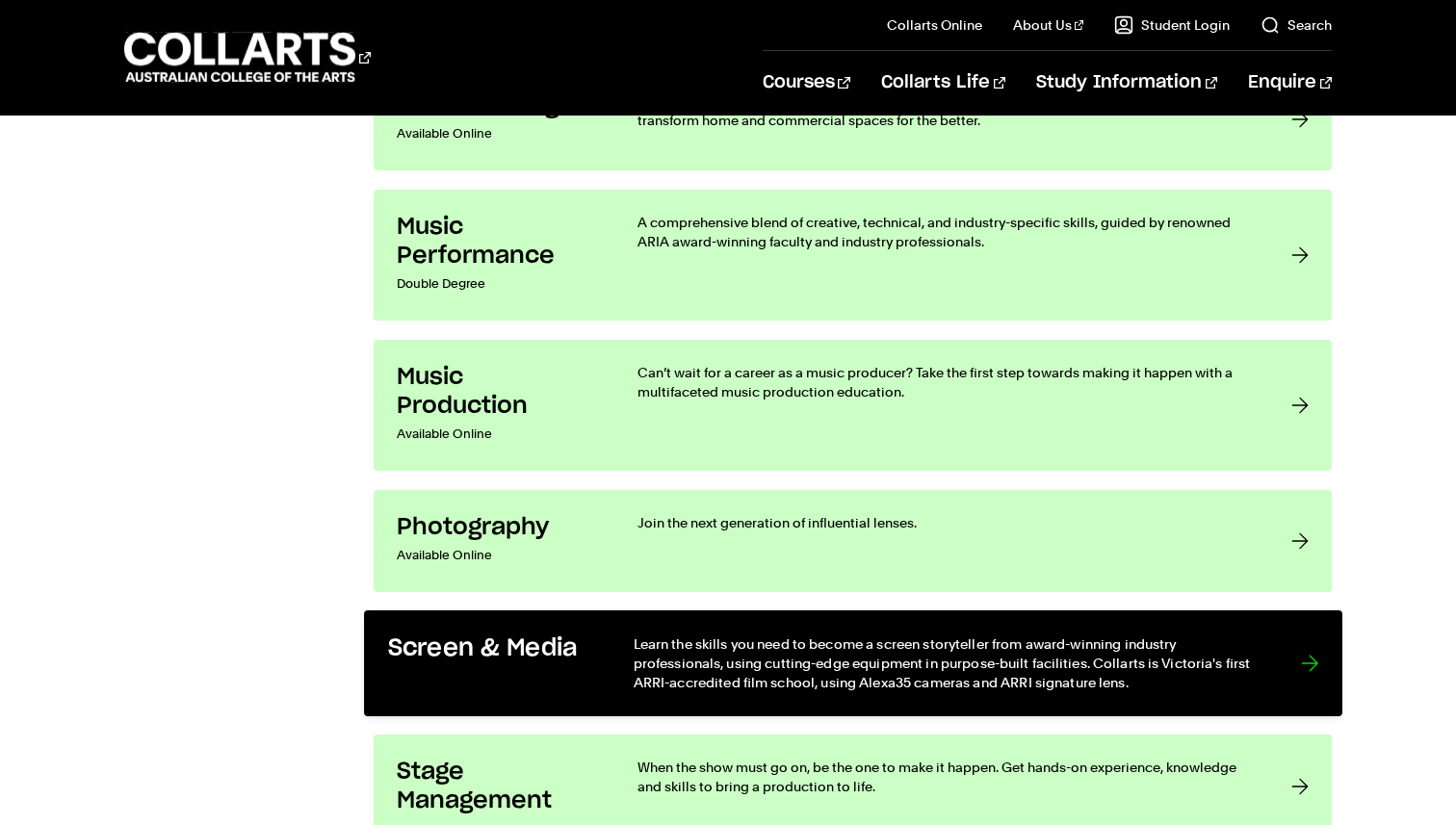 click on "Screen & Media" at bounding box center [490, 649] 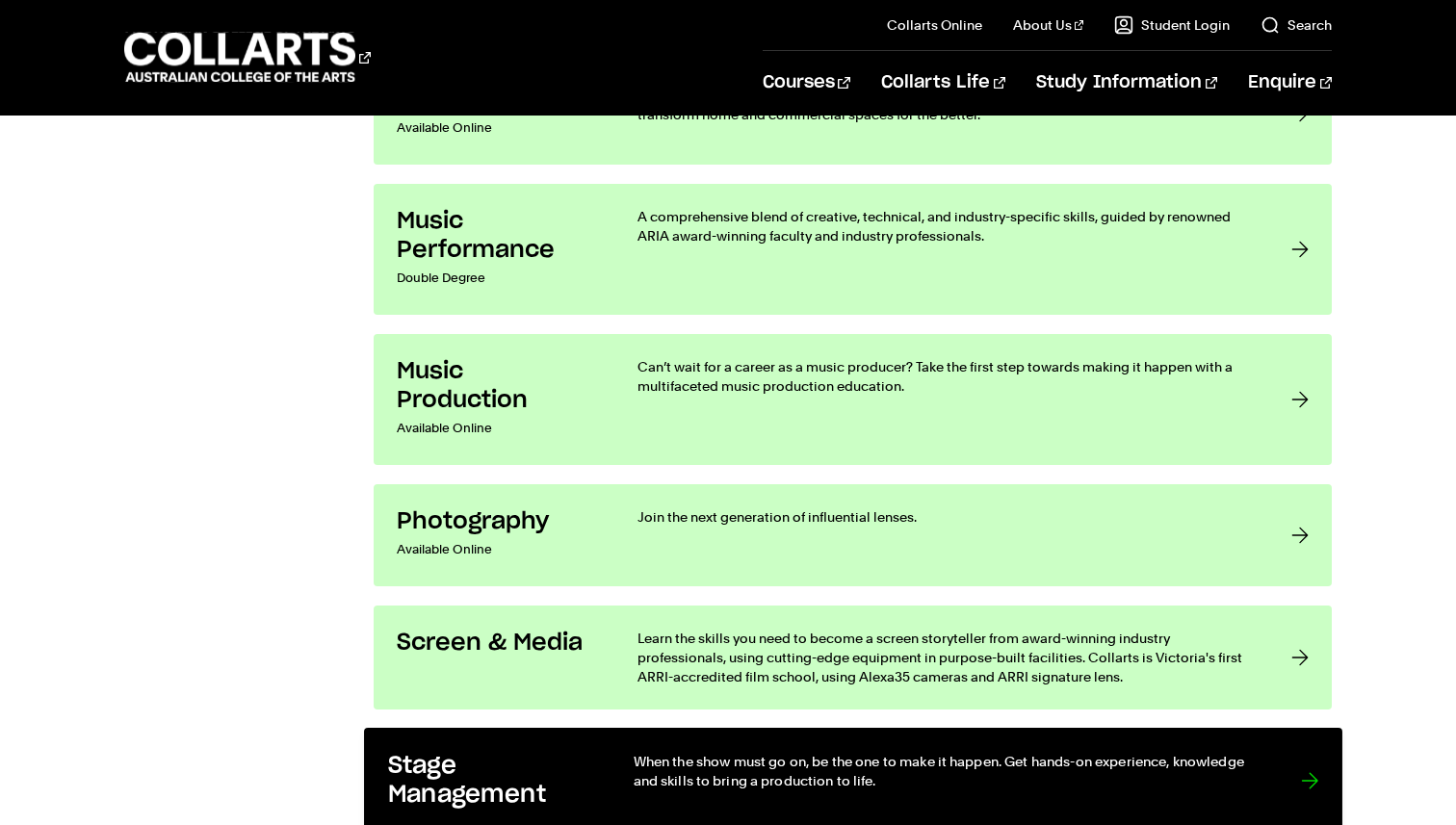 scroll, scrollTop: 3875, scrollLeft: 0, axis: vertical 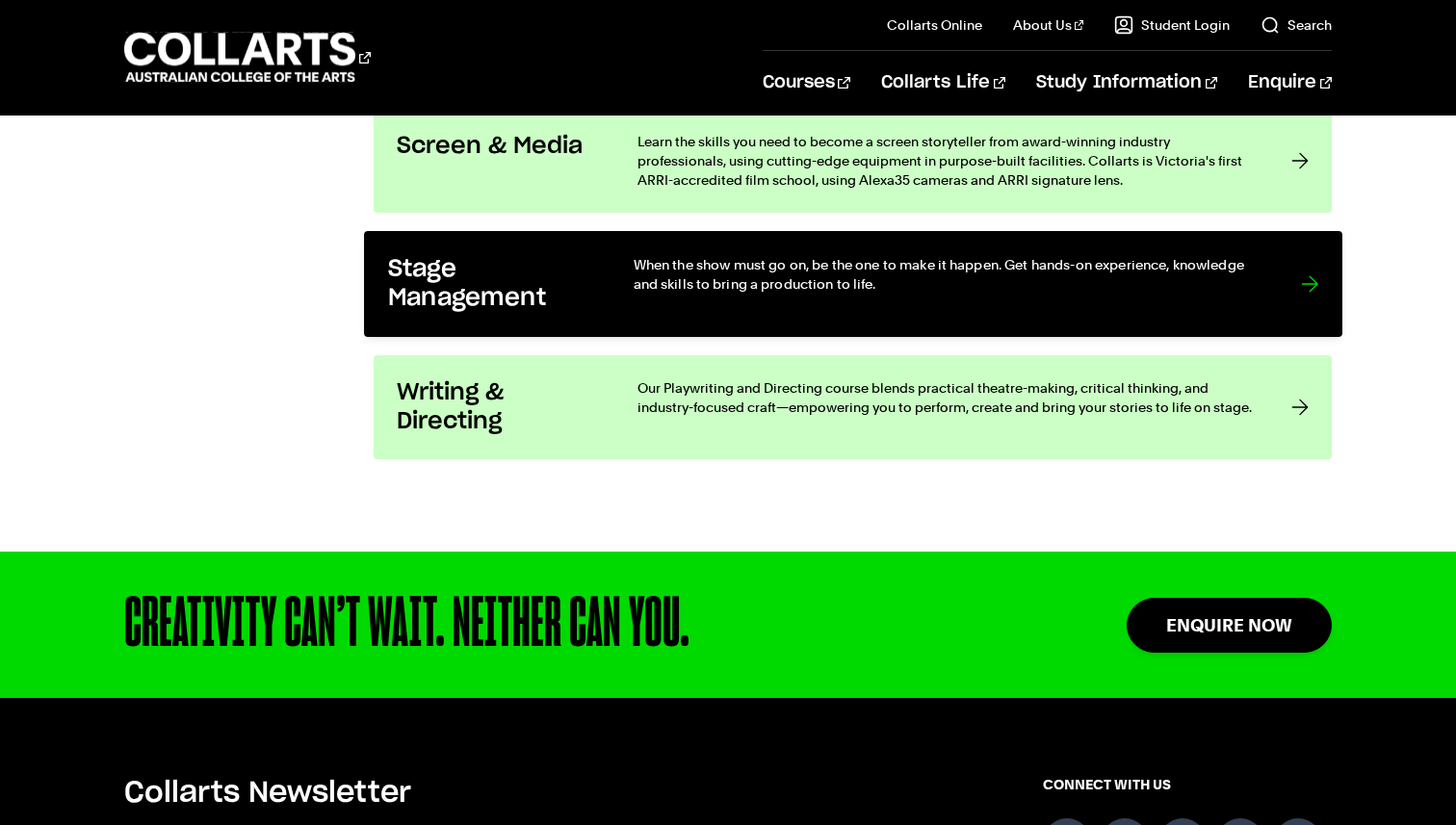 click on "Stage Management" at bounding box center (490, 284) 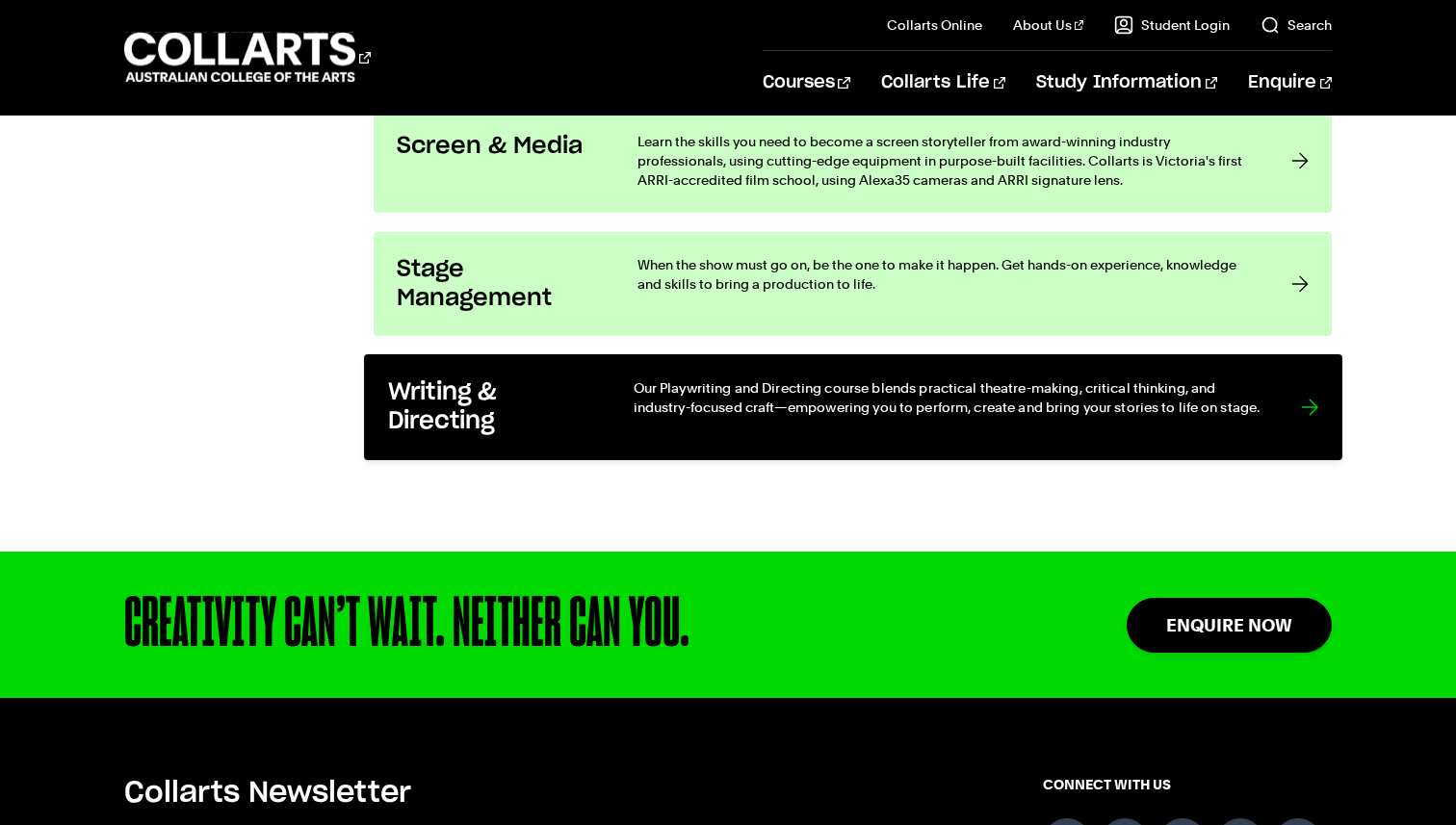 click on "Writing & Directing
Our Playwriting and Directing course blends practical theatre-making, critical thinking, and industry-focused craft—empowering you to perform, create and bring your stories to life on stage." at bounding box center [853, 407] 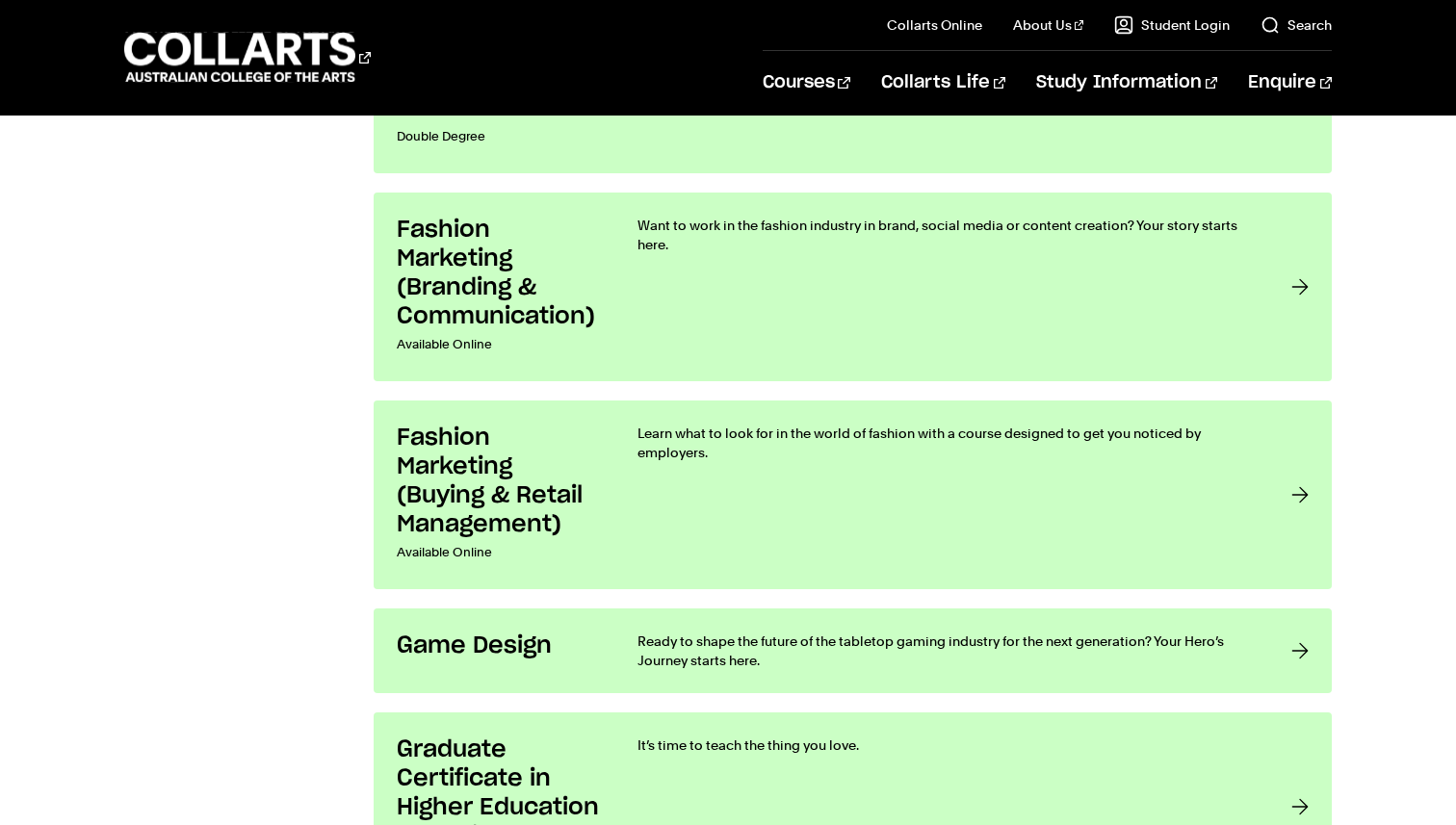 scroll, scrollTop: 2370, scrollLeft: 0, axis: vertical 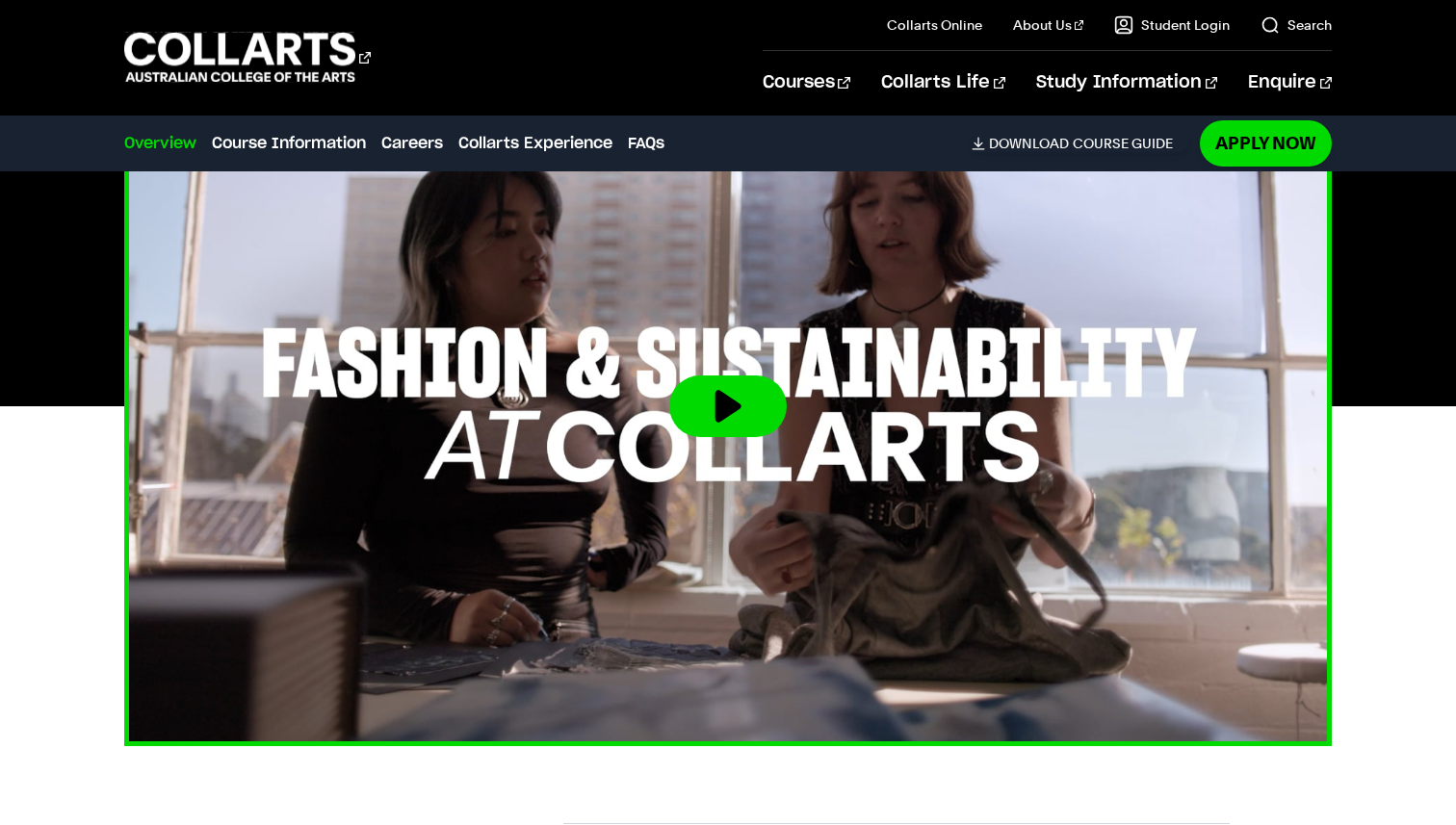 click at bounding box center [728, 406] 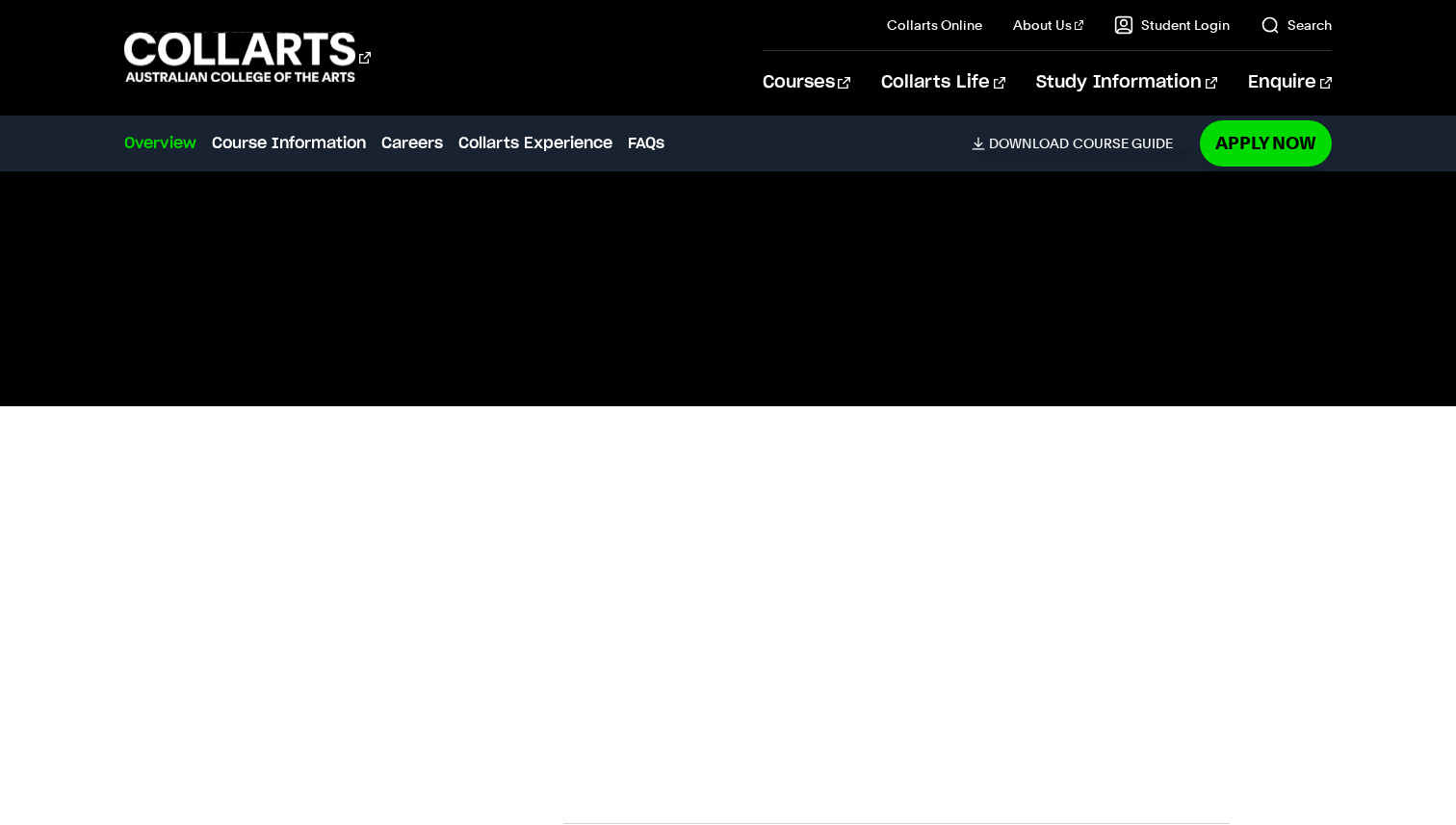 scroll, scrollTop: 0, scrollLeft: 0, axis: both 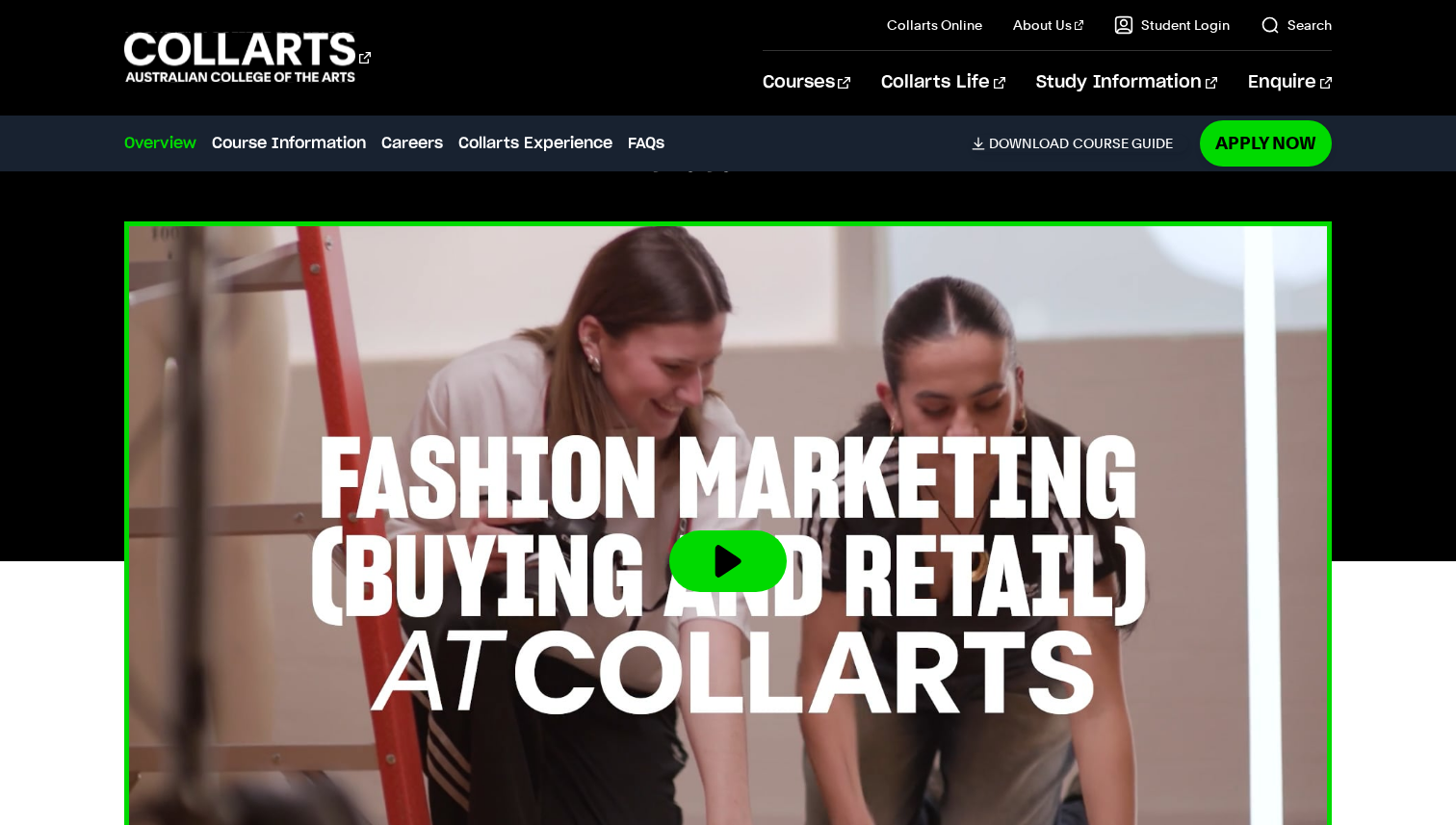 click at bounding box center [728, 561] 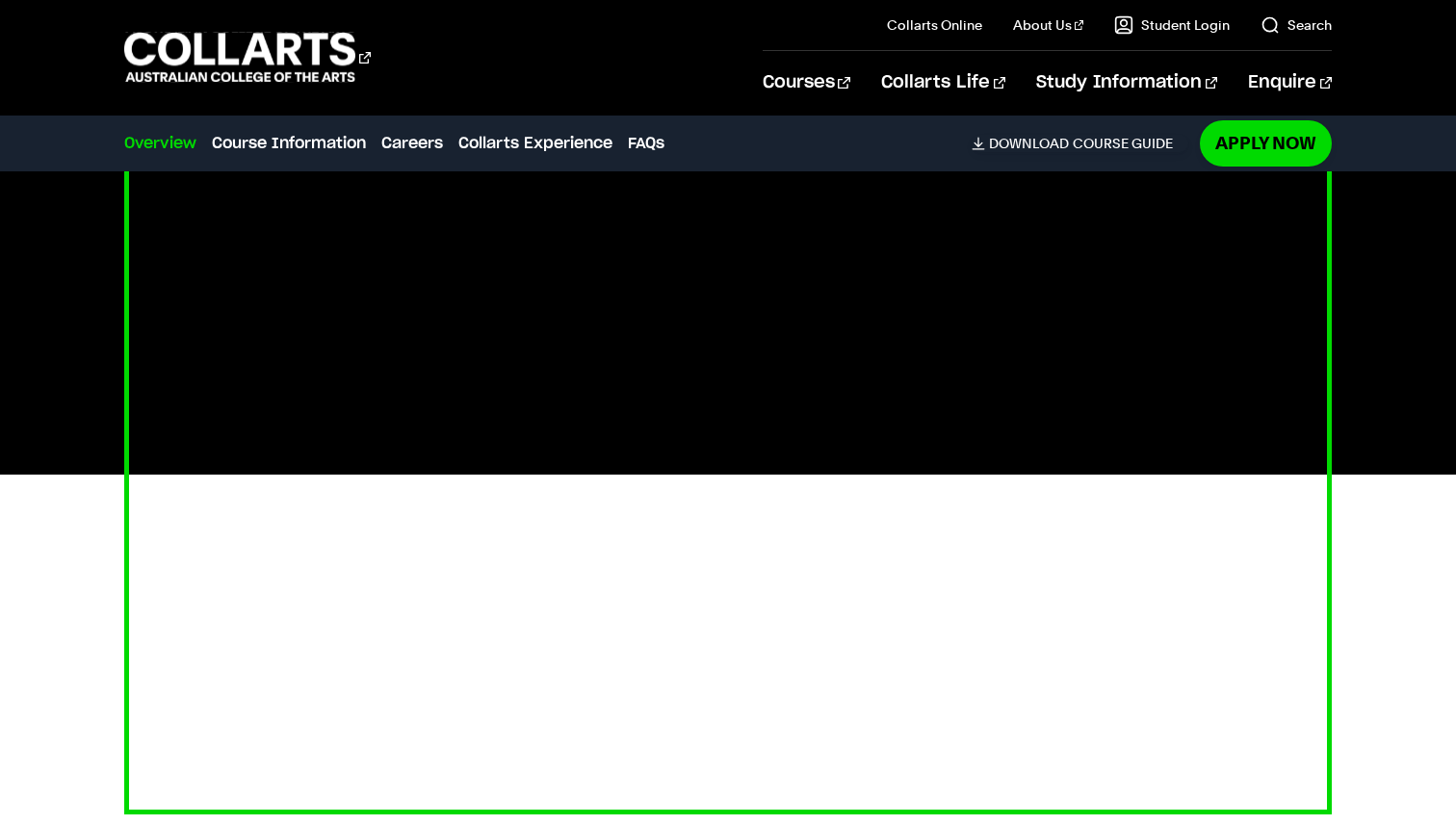 scroll, scrollTop: 641, scrollLeft: 0, axis: vertical 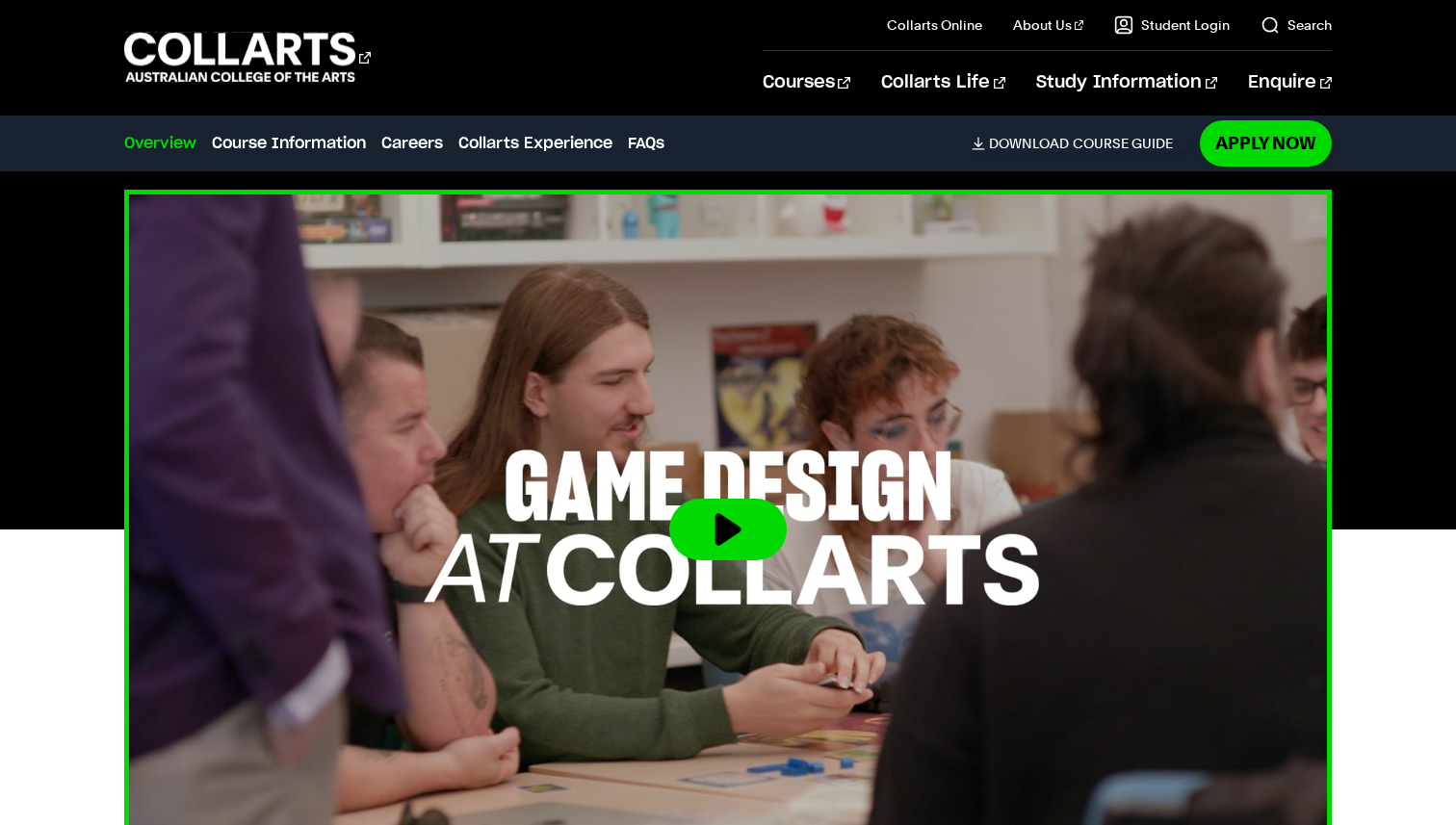 click at bounding box center (728, 529) 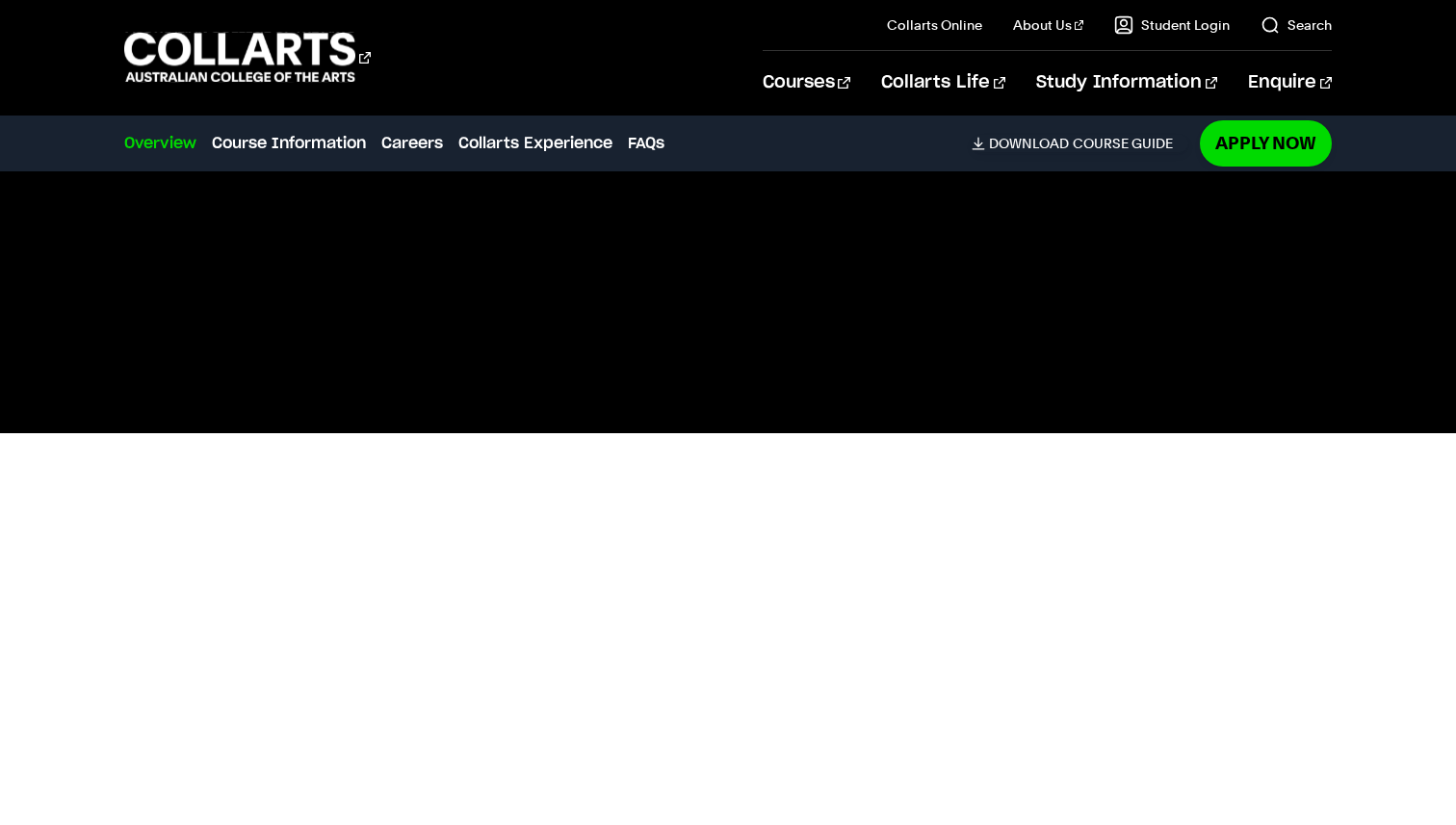 scroll, scrollTop: 575, scrollLeft: 0, axis: vertical 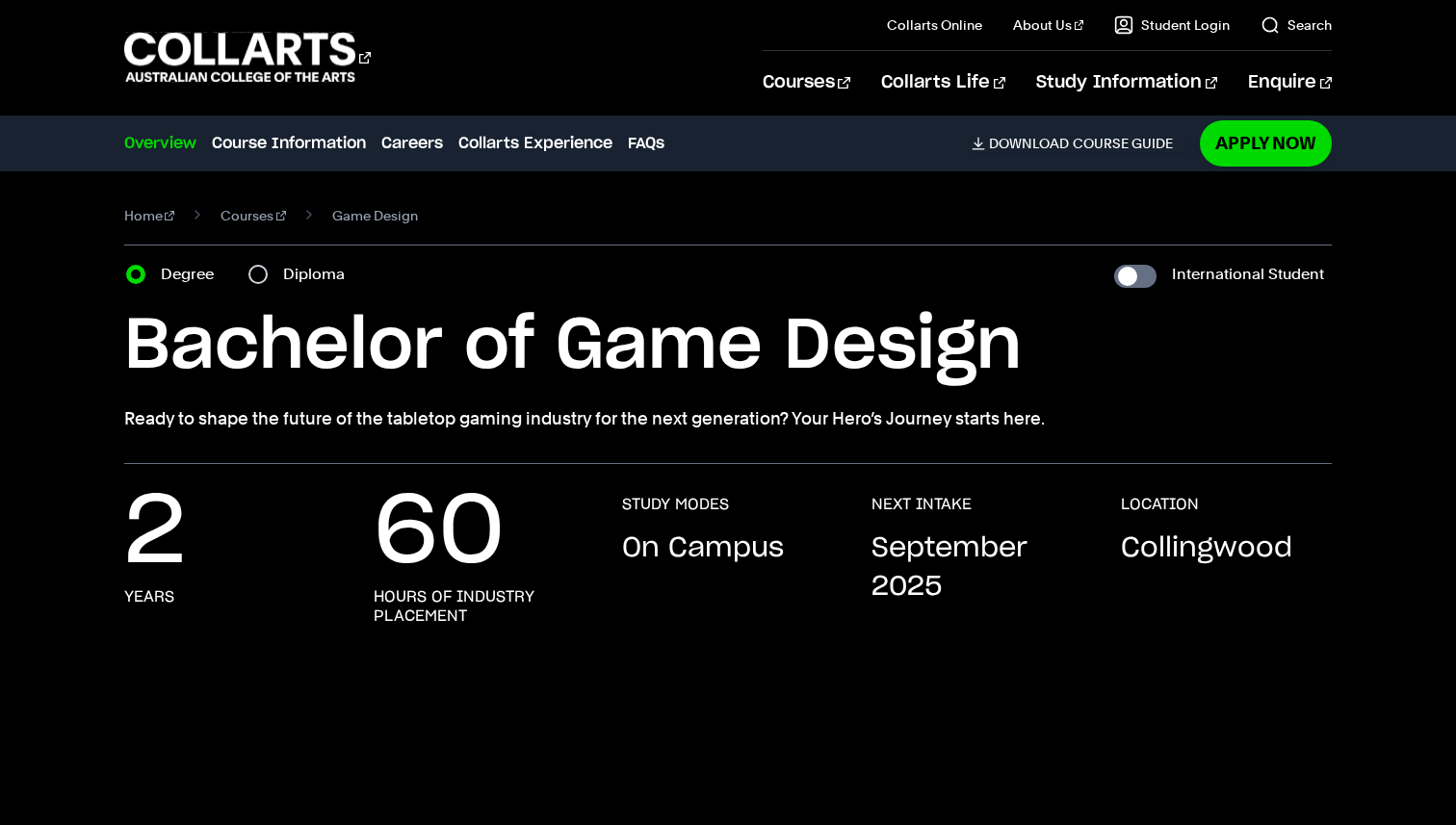 click on "Diploma" at bounding box center [320, 274] 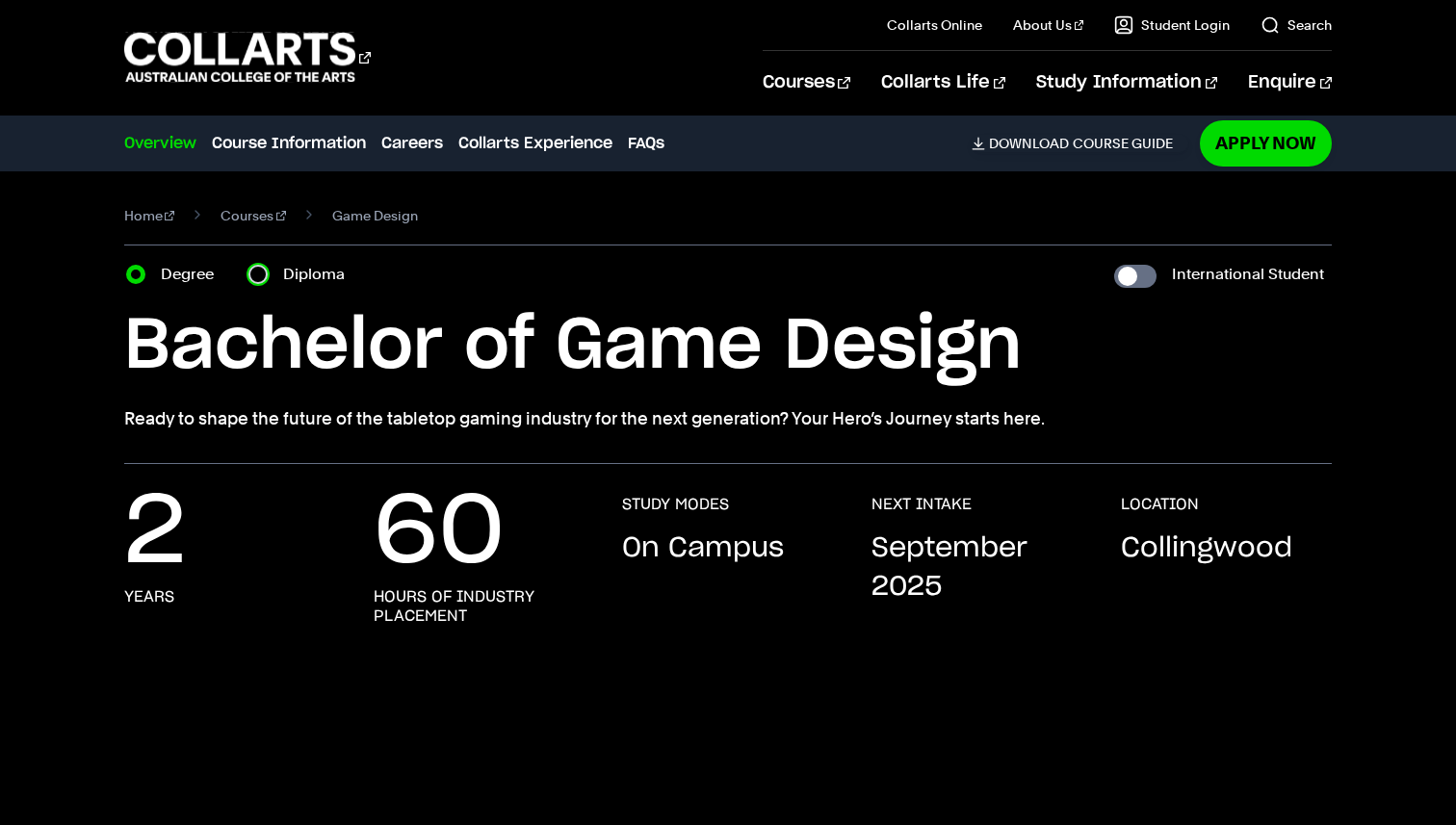 radio on "true" 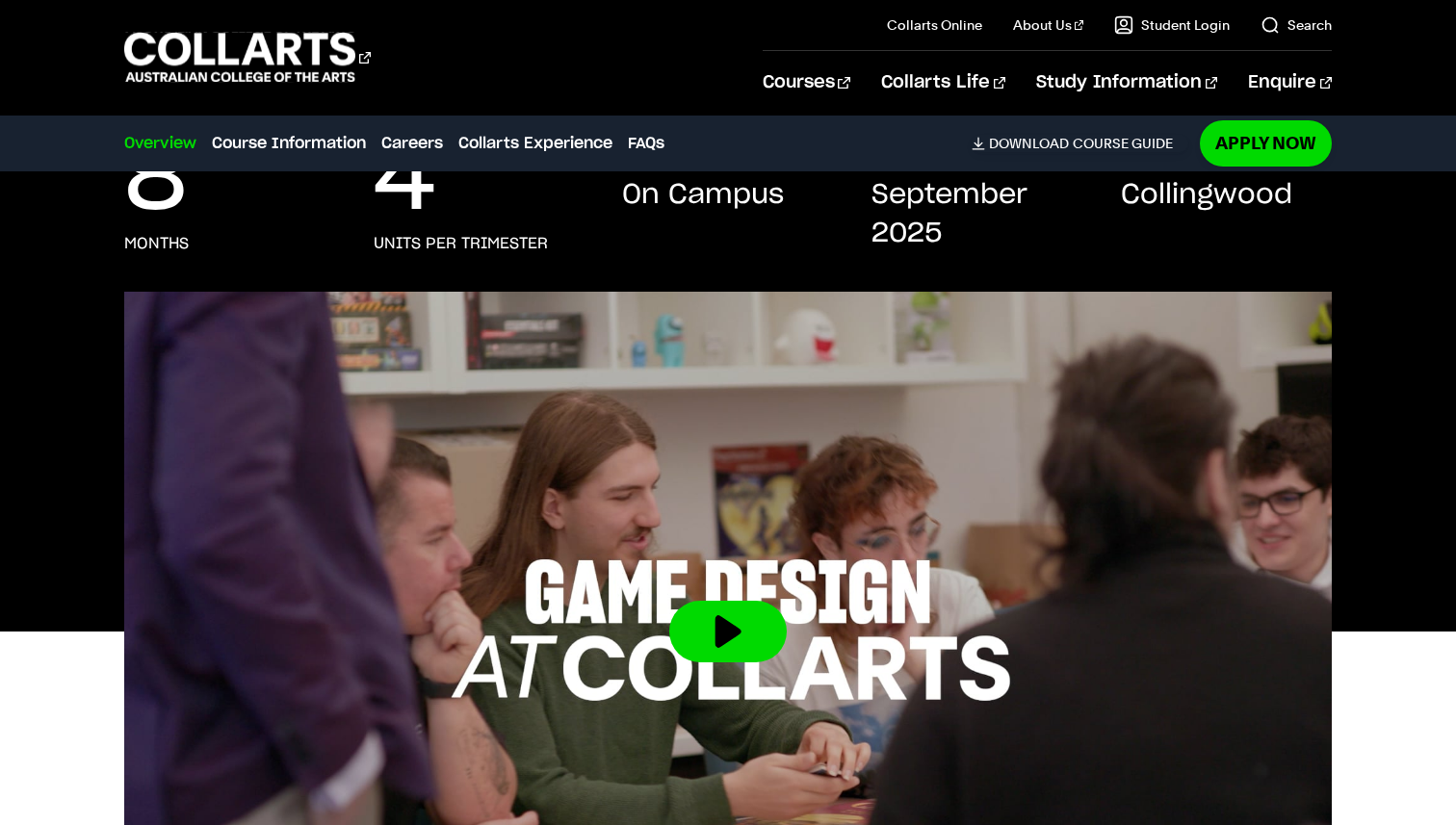 scroll, scrollTop: 371, scrollLeft: 0, axis: vertical 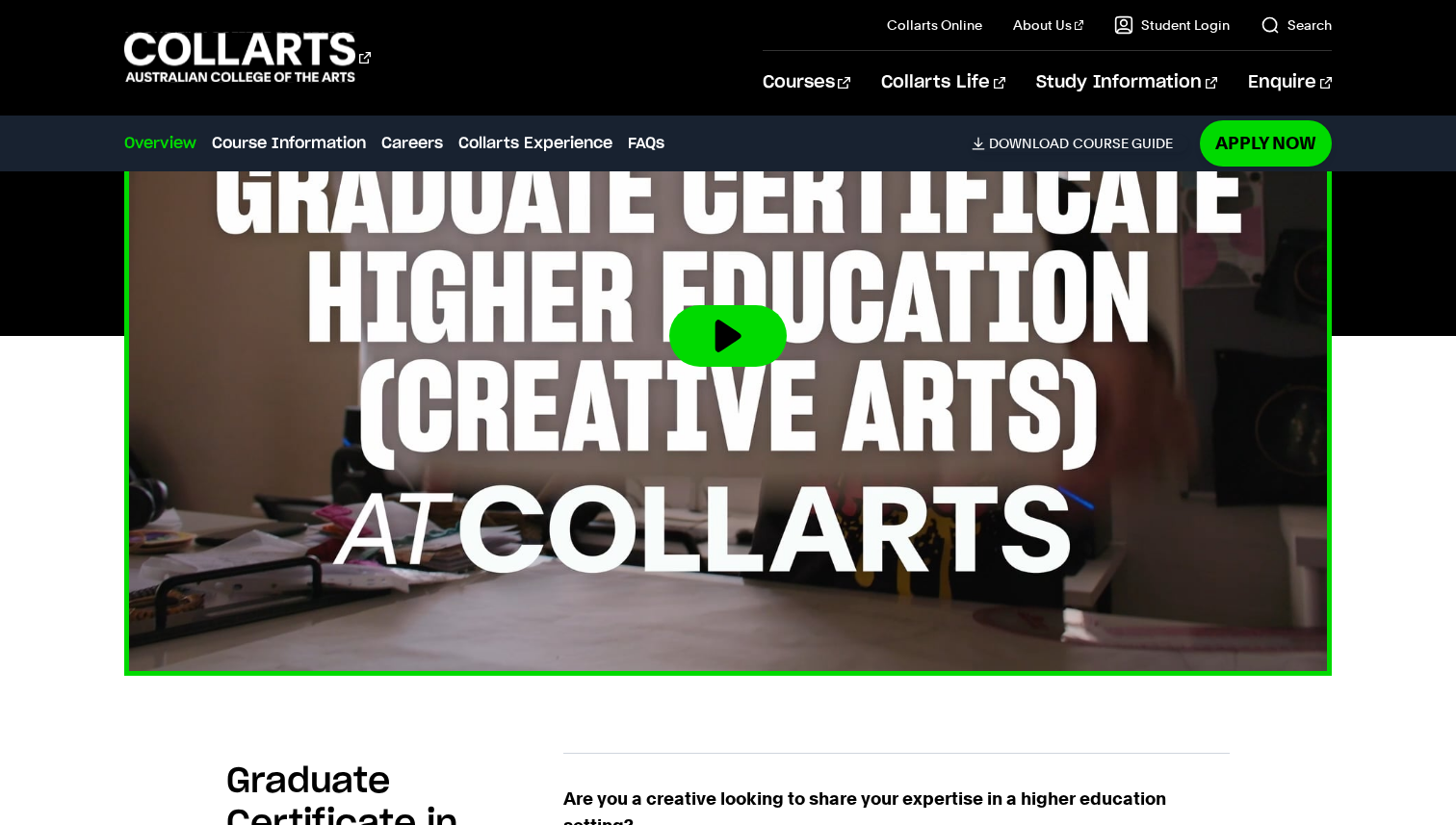 click at bounding box center [728, 336] 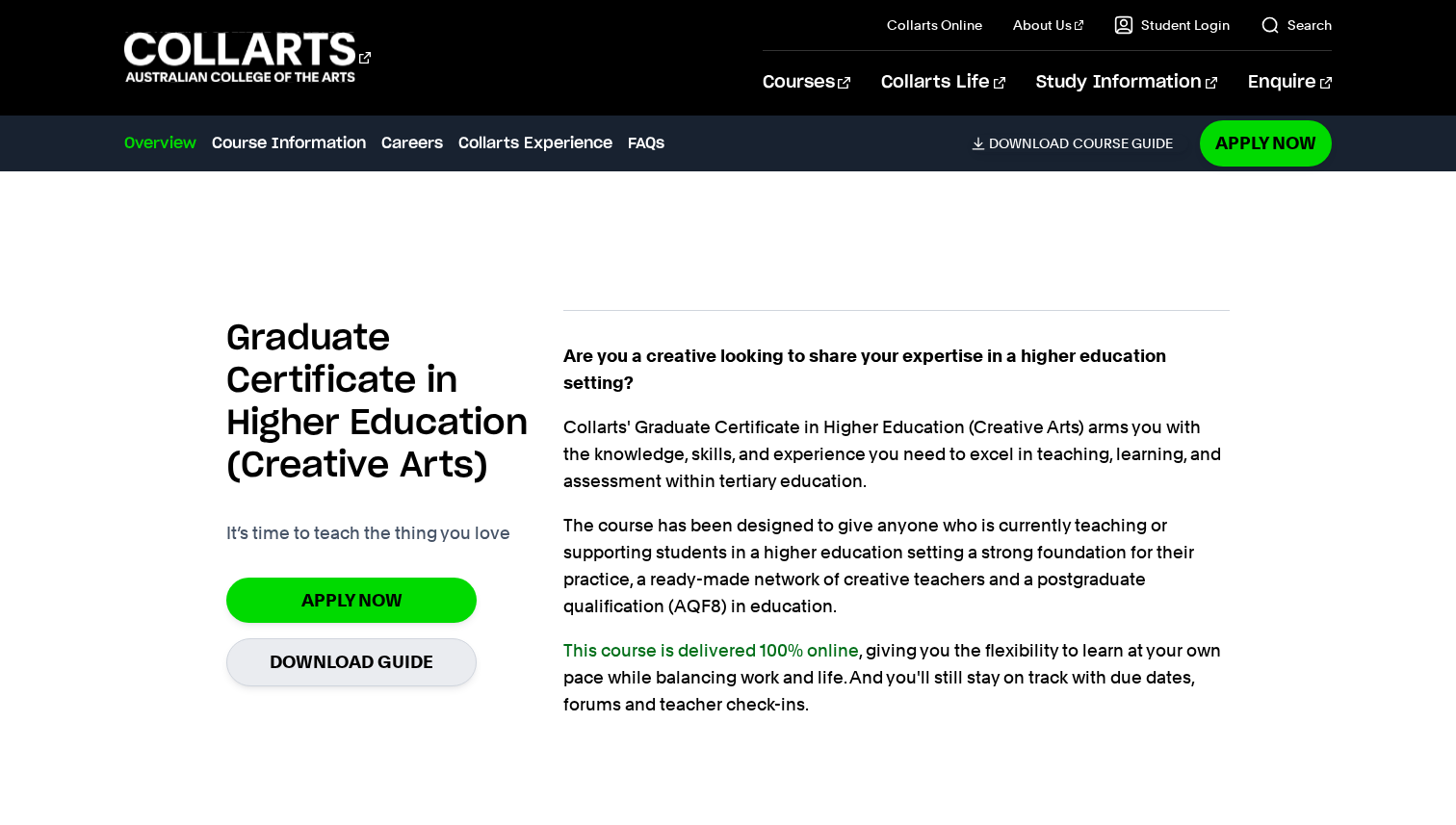 scroll, scrollTop: 0, scrollLeft: 0, axis: both 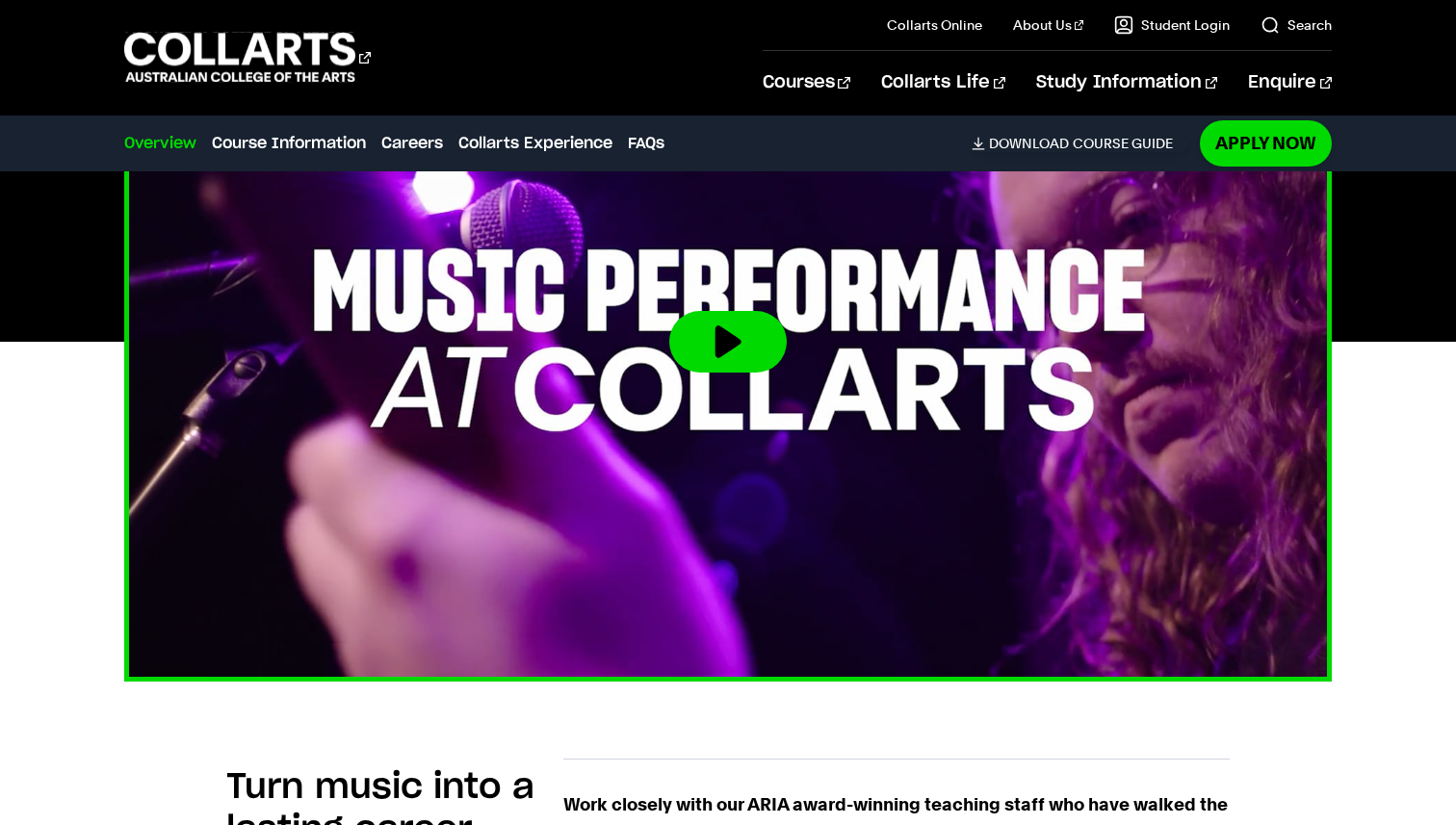 click at bounding box center (728, 342) 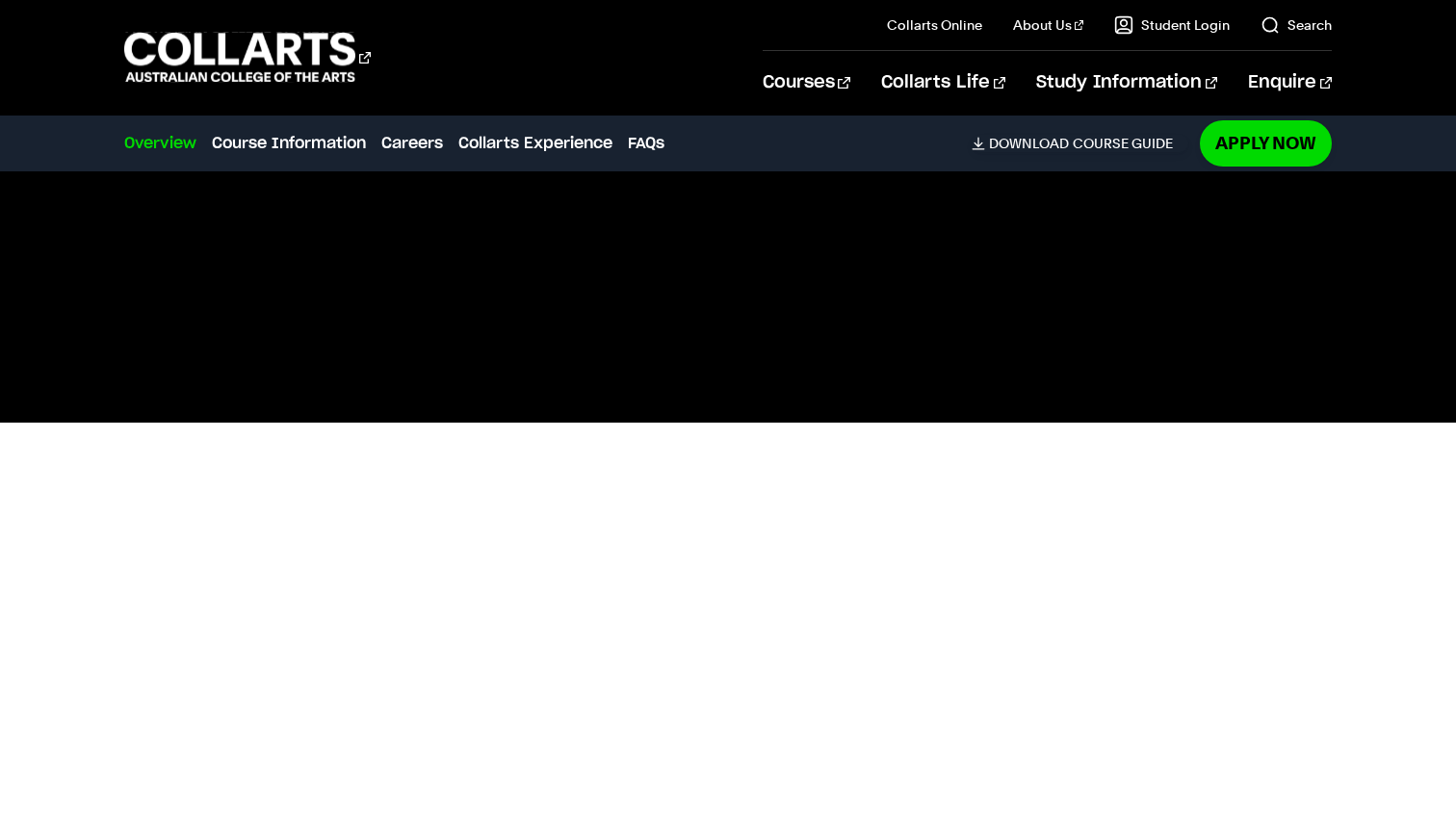 scroll, scrollTop: 0, scrollLeft: 0, axis: both 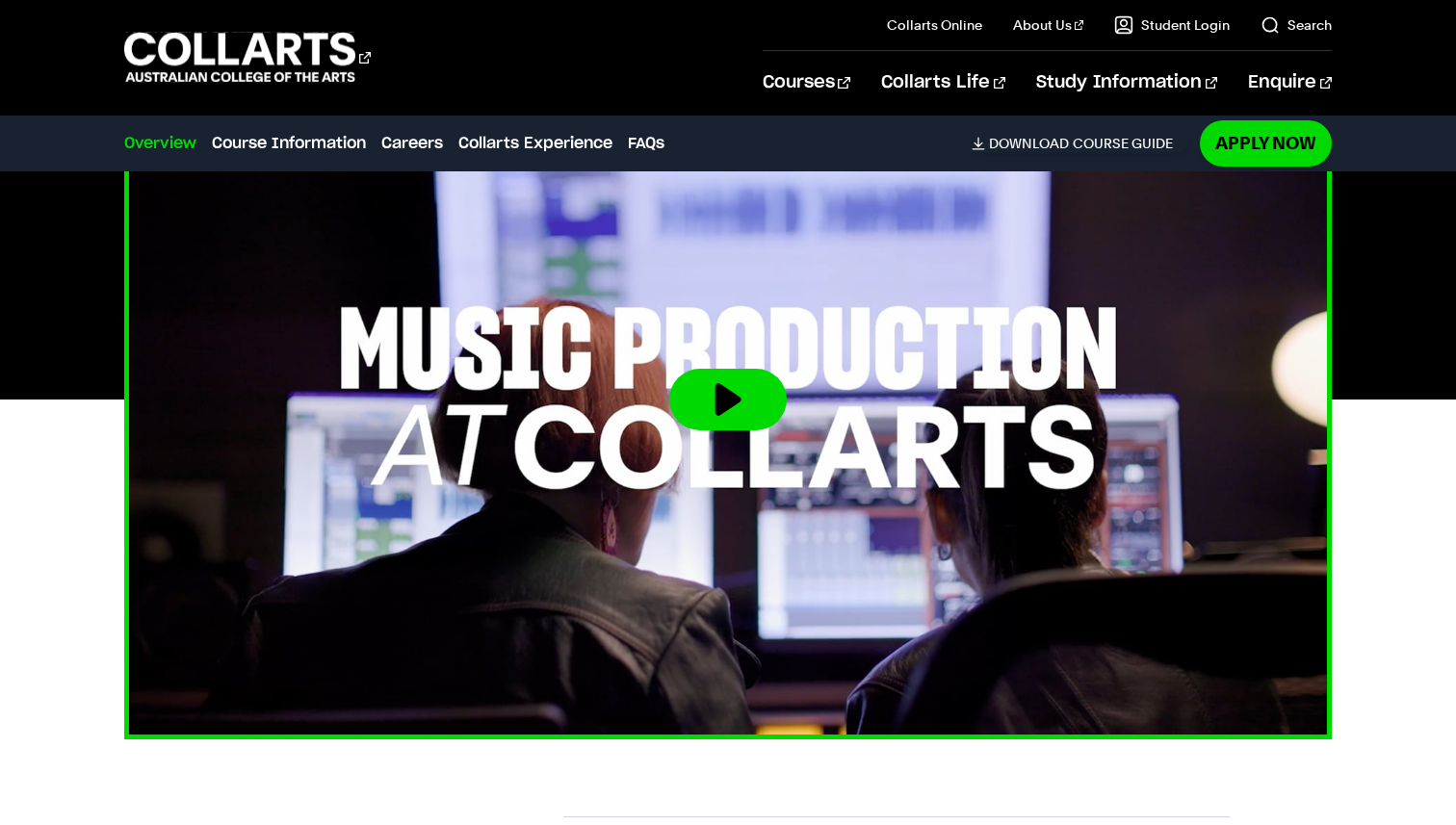 click at bounding box center (728, 400) 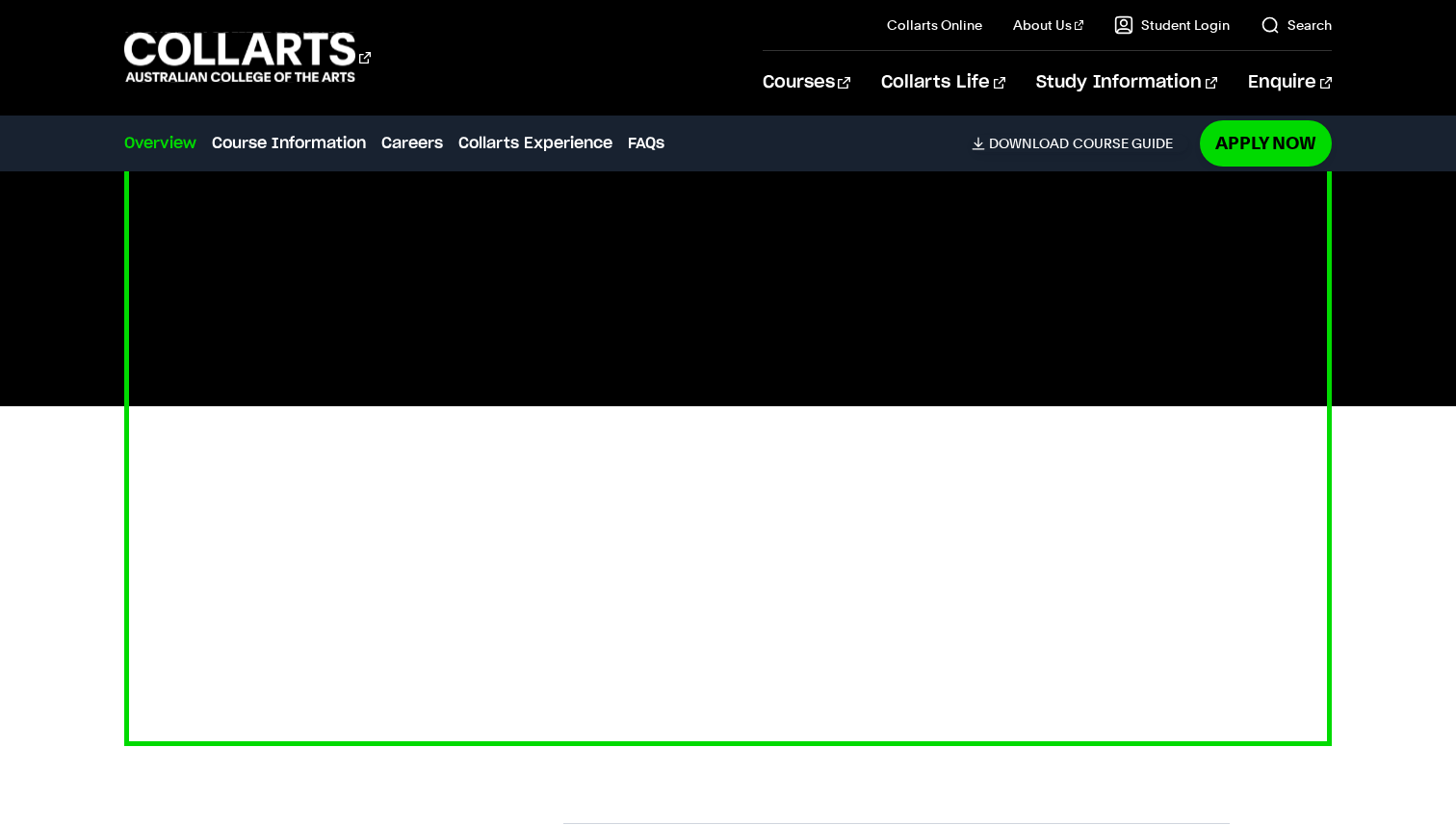 scroll, scrollTop: 616, scrollLeft: 0, axis: vertical 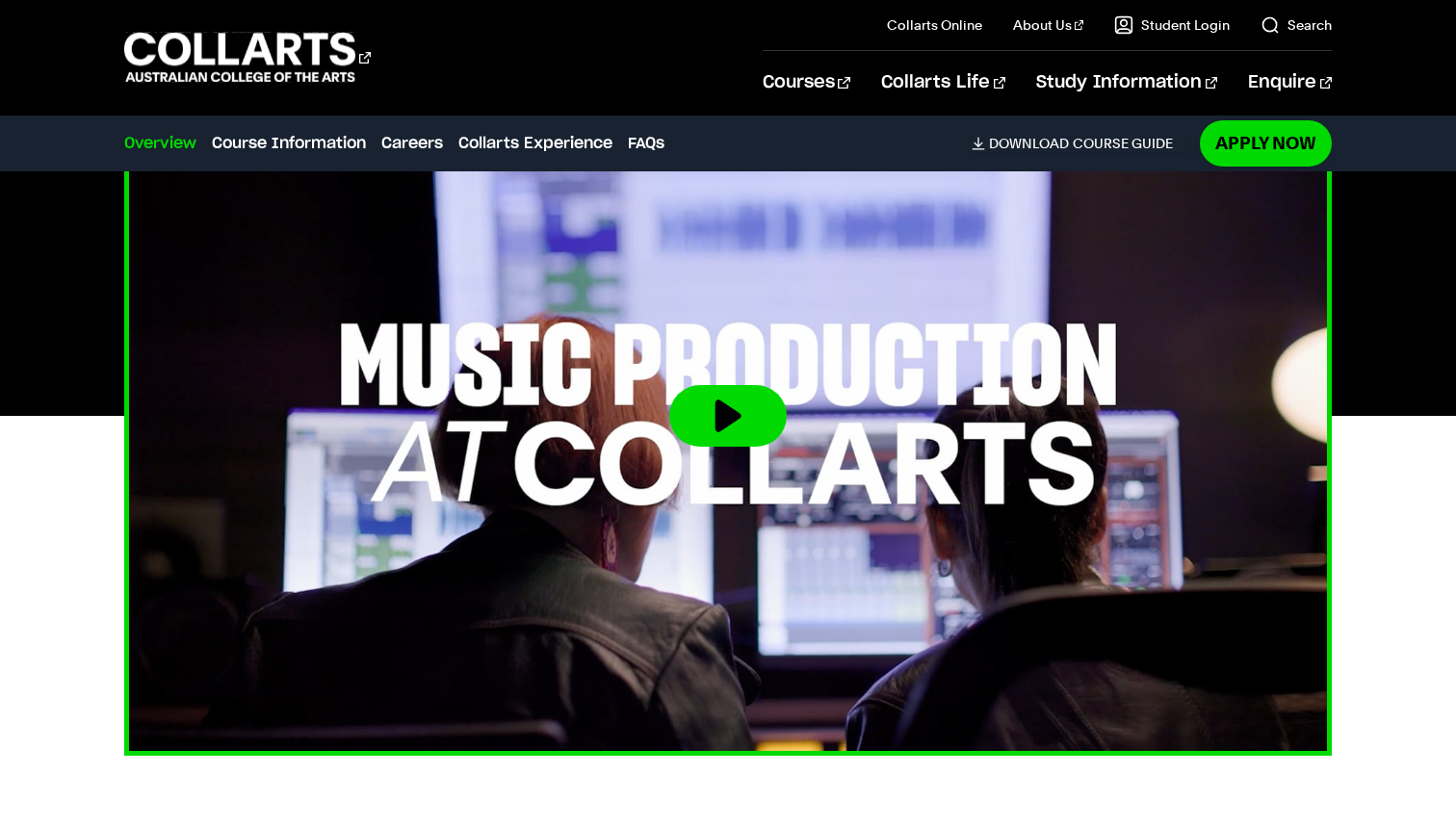 click at bounding box center (728, 416) 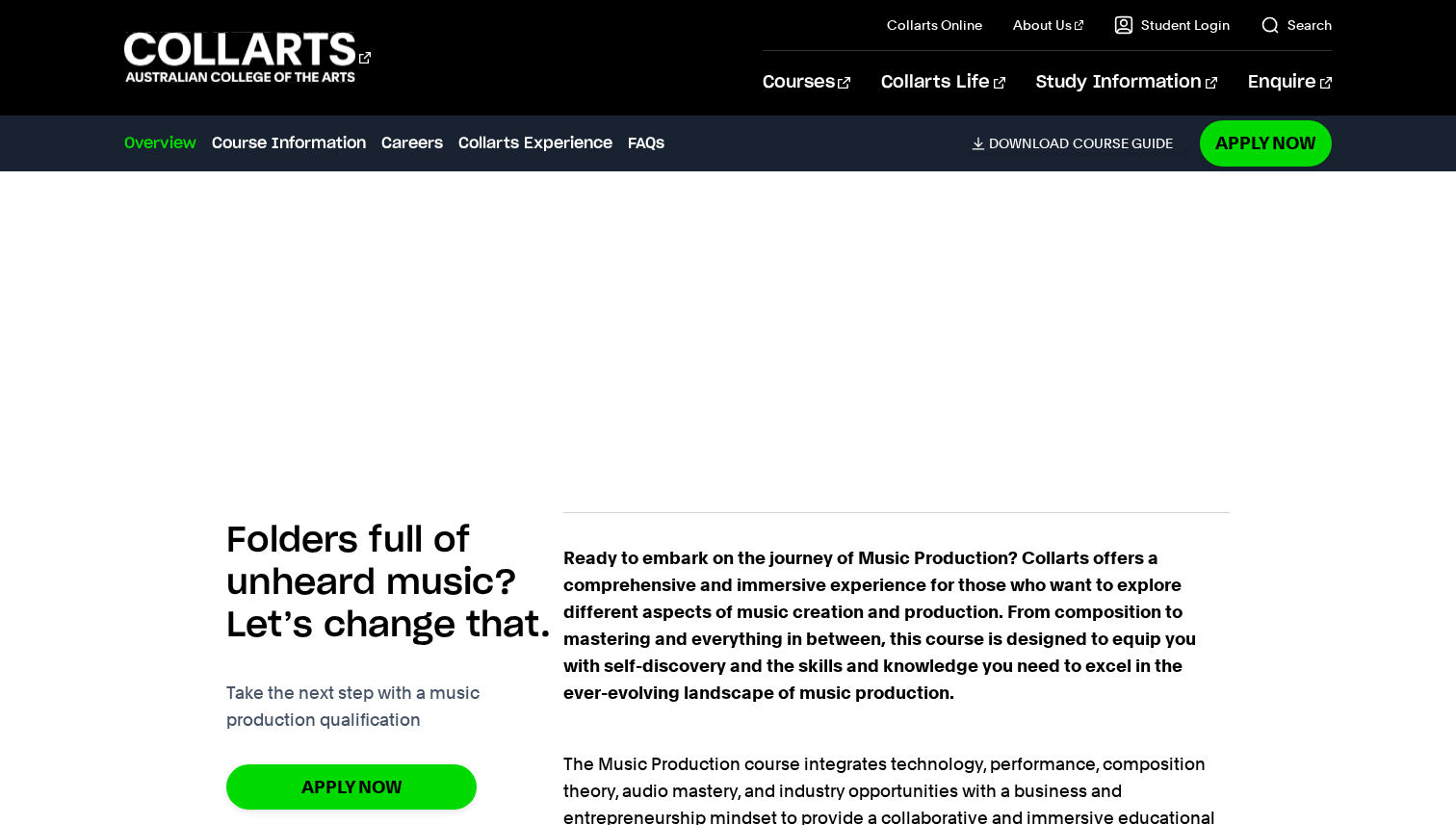 scroll, scrollTop: 0, scrollLeft: 0, axis: both 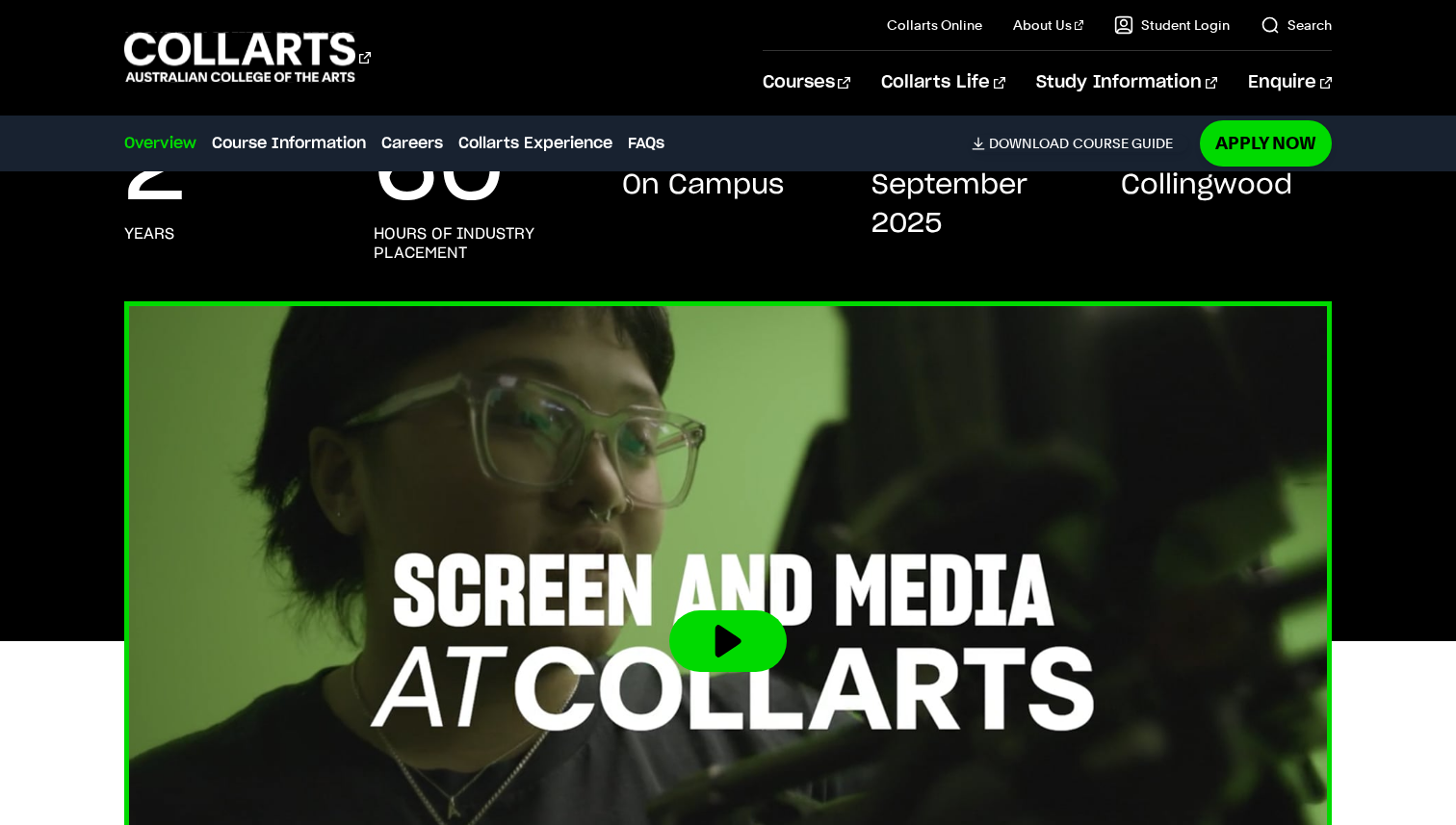 click at bounding box center (728, 641) 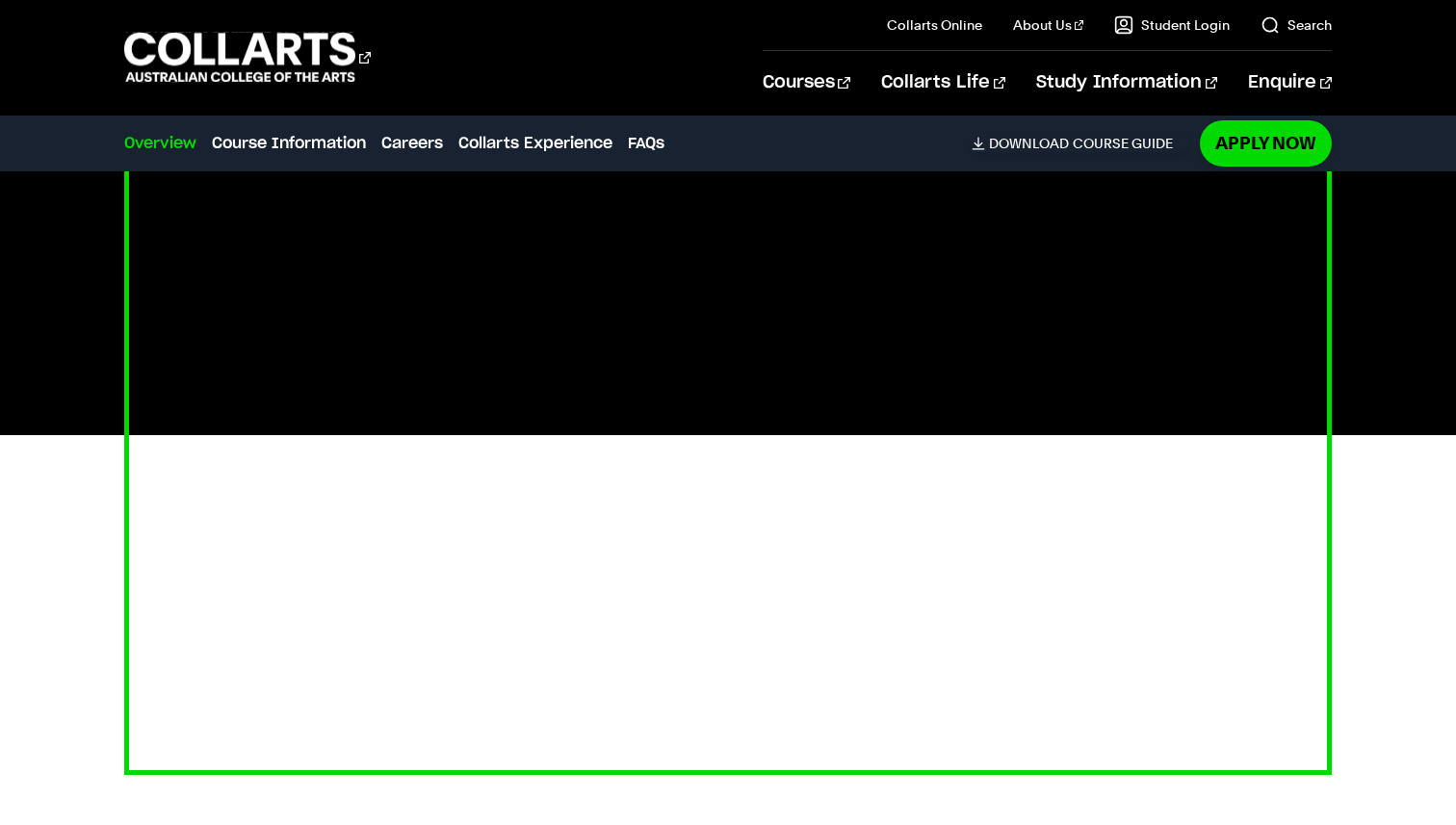 scroll, scrollTop: 116, scrollLeft: 0, axis: vertical 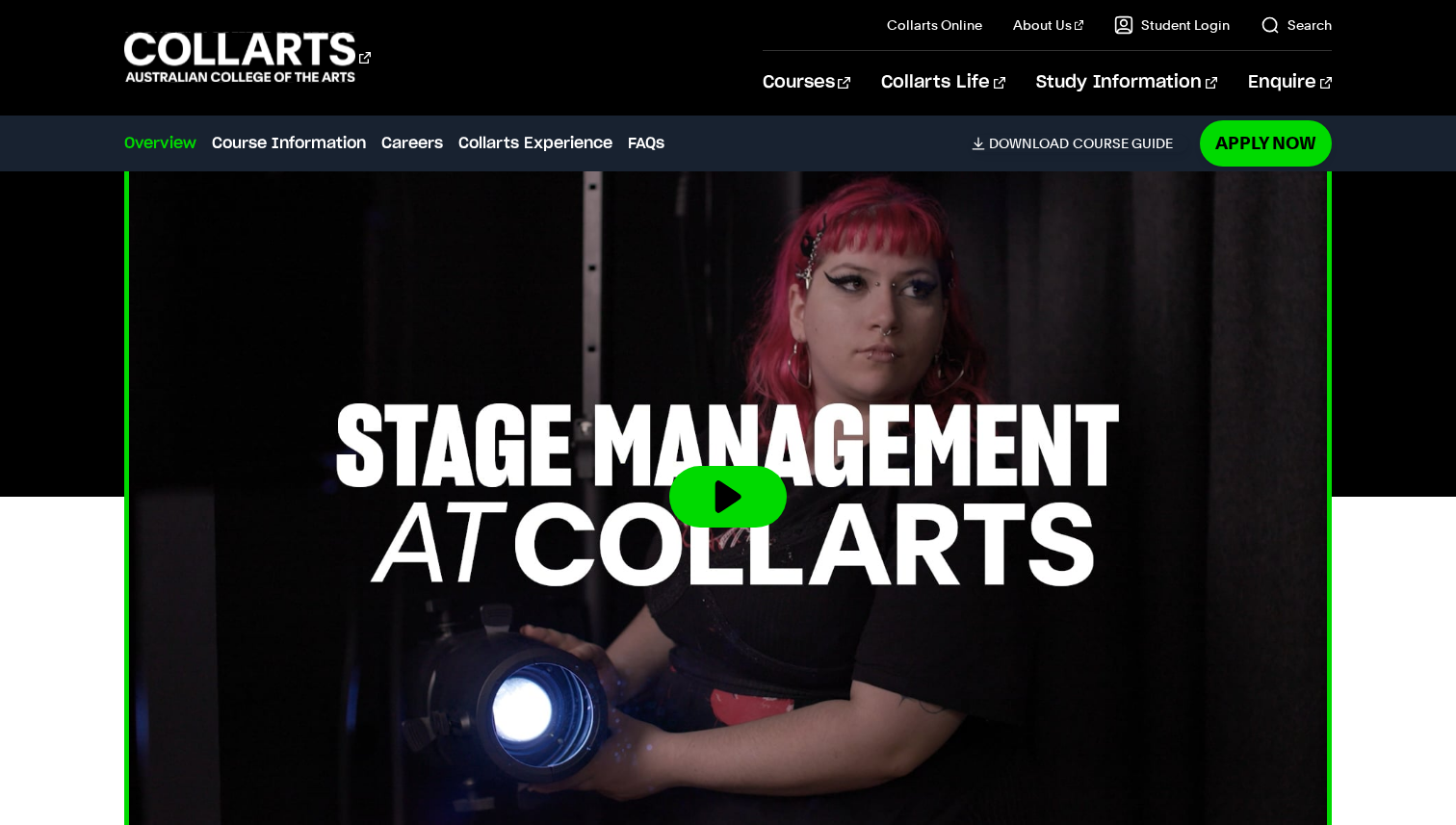 click at bounding box center [728, 497] 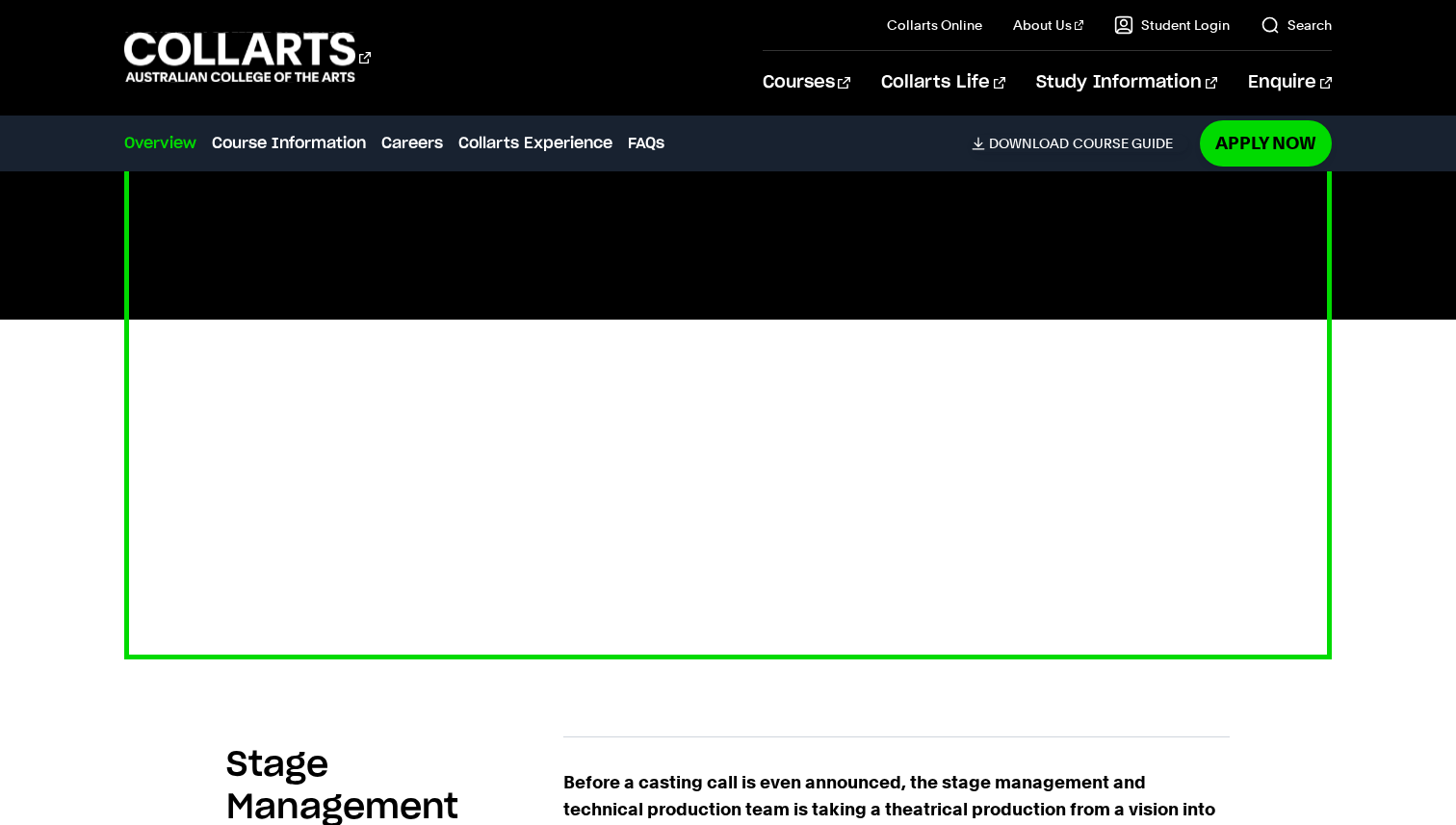 scroll, scrollTop: 781, scrollLeft: 0, axis: vertical 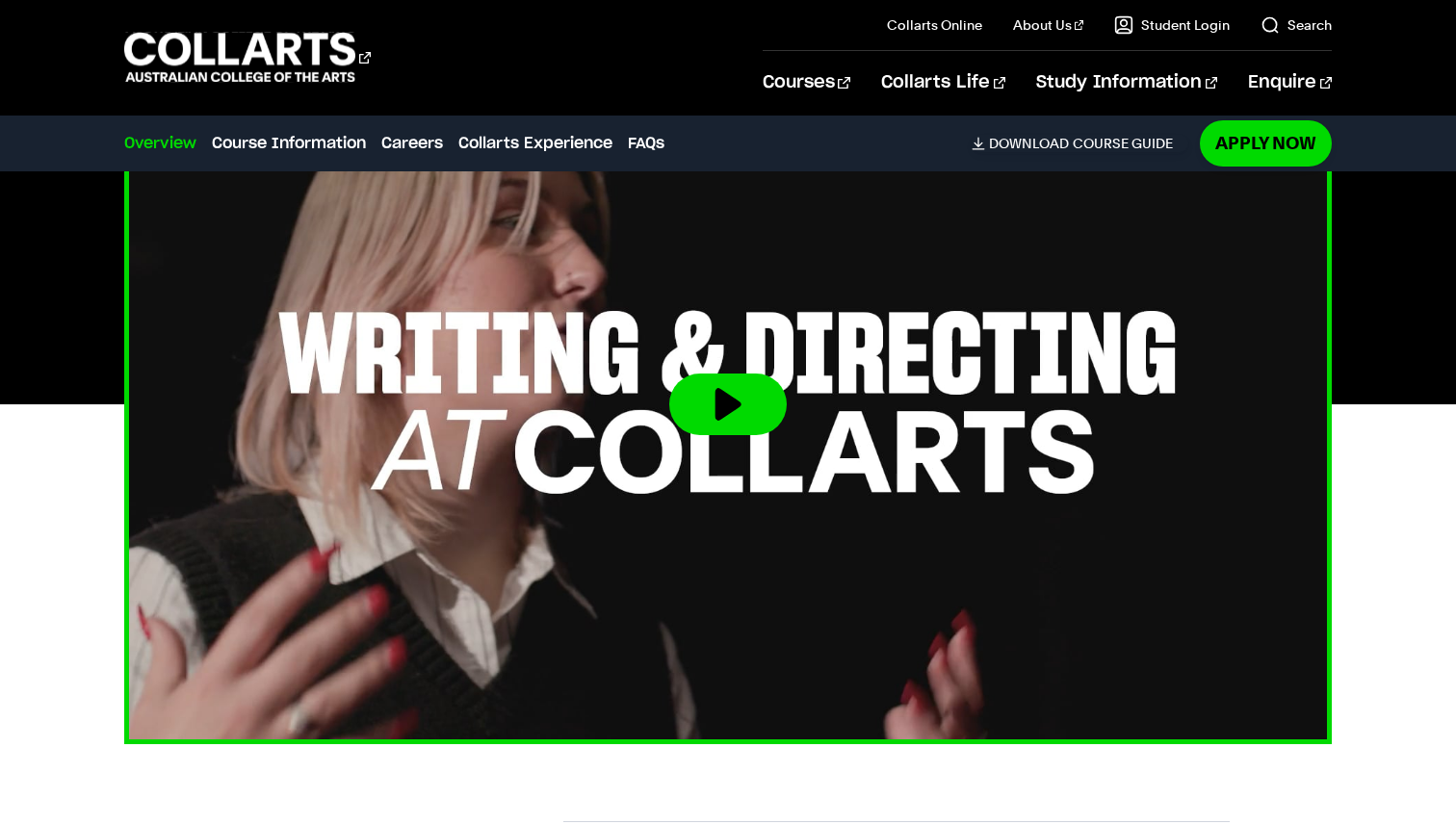 click at bounding box center [728, 404] 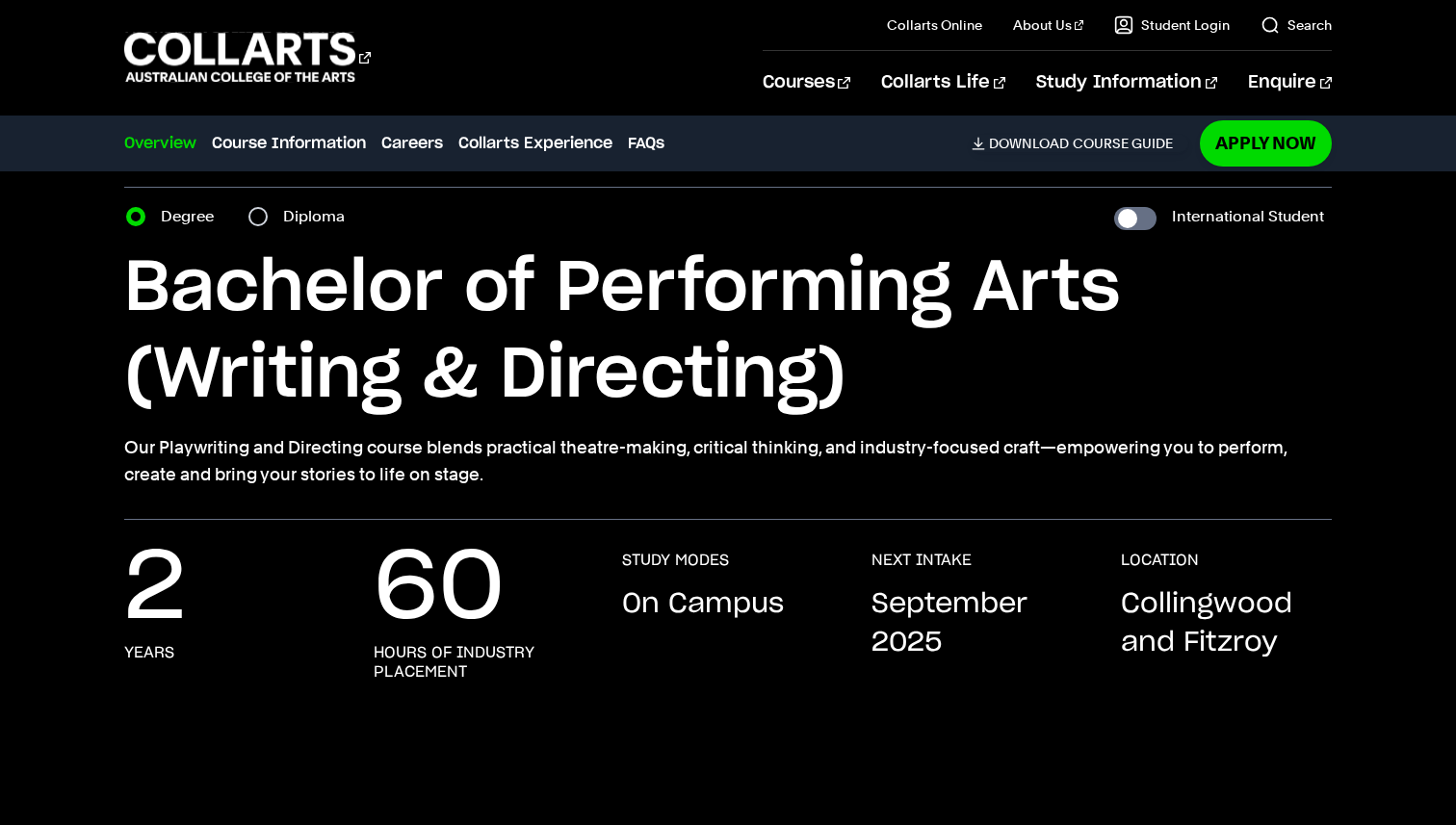 scroll, scrollTop: 0, scrollLeft: 0, axis: both 